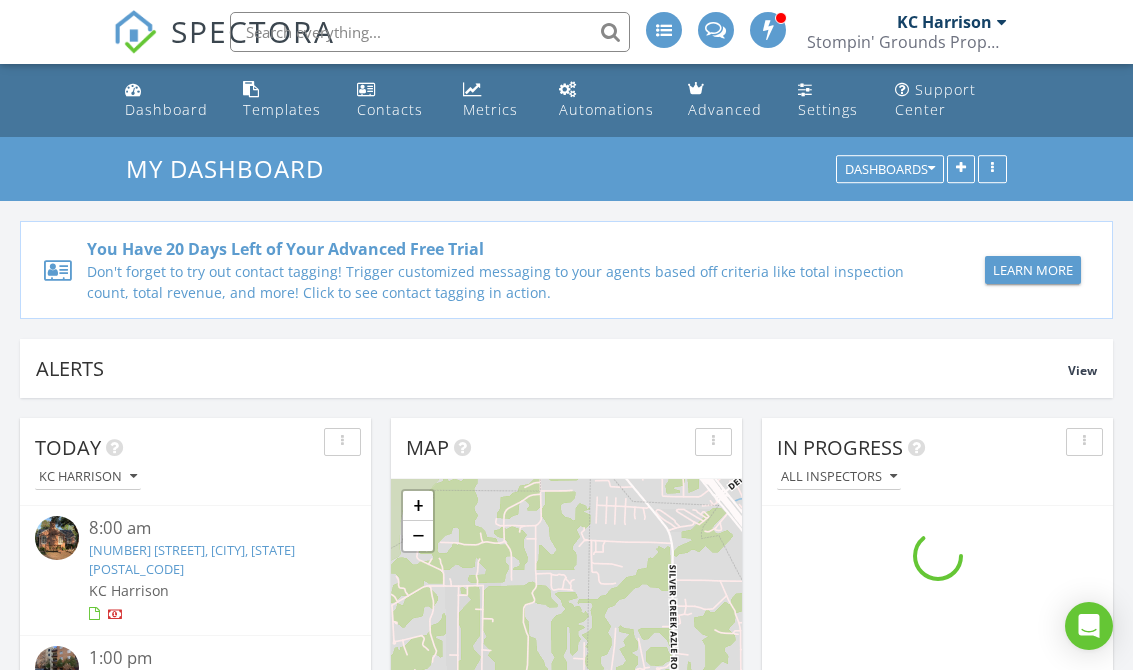 scroll, scrollTop: 0, scrollLeft: 0, axis: both 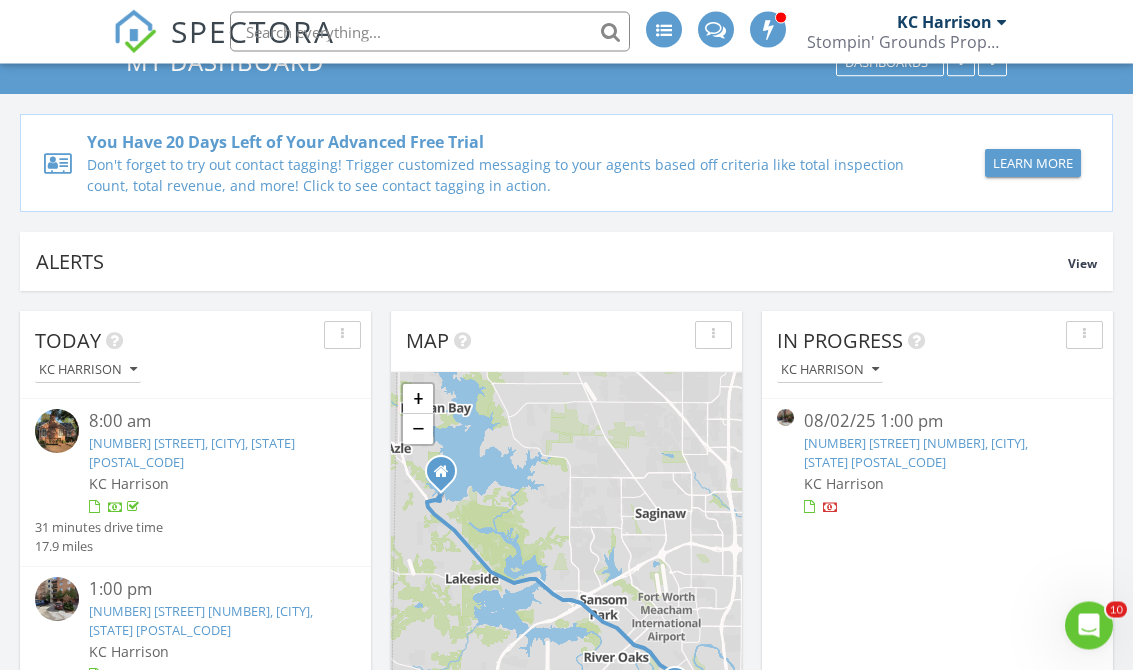 click on "KC Harrison" at bounding box center (938, 484) 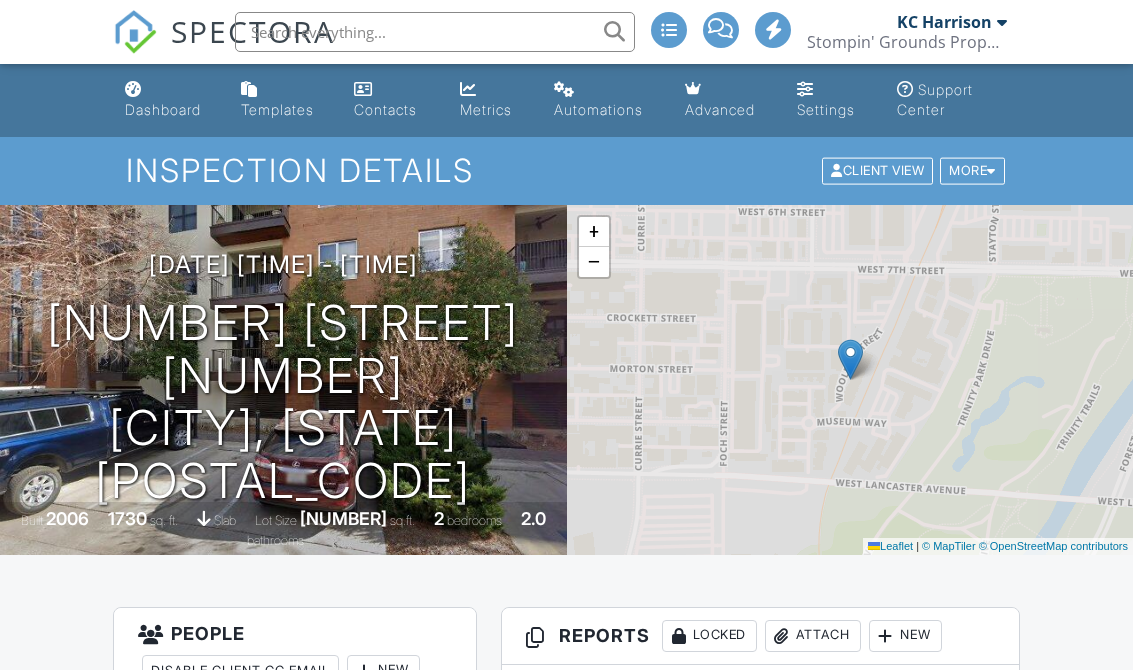scroll, scrollTop: 131, scrollLeft: 0, axis: vertical 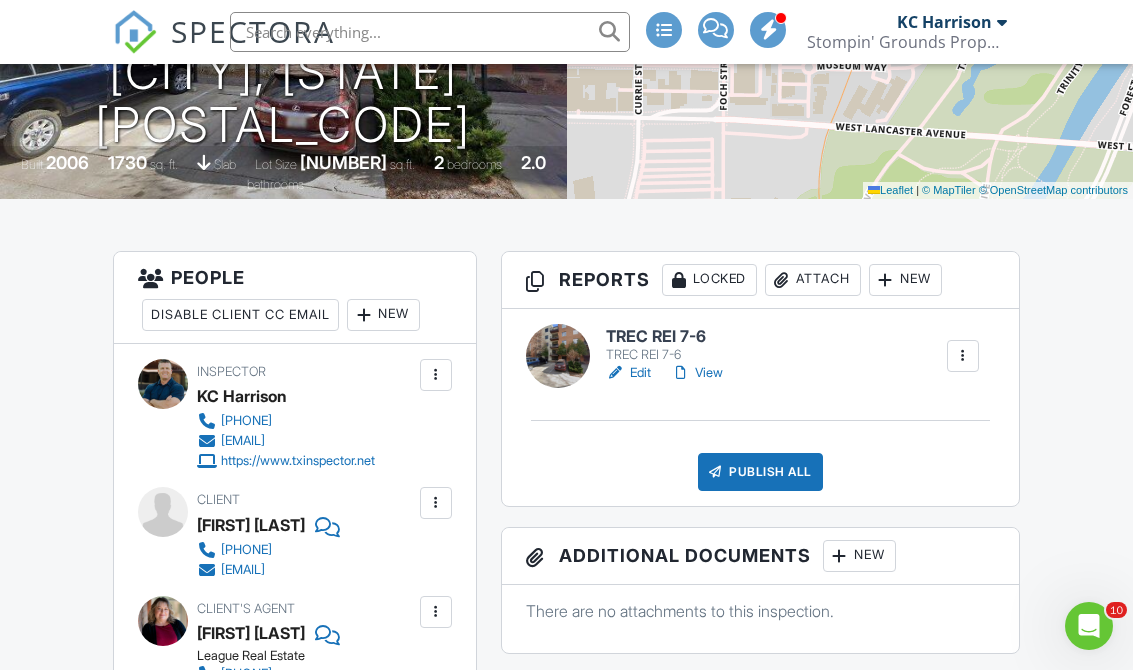 click on "TREC REI 7-6" at bounding box center [668, 355] 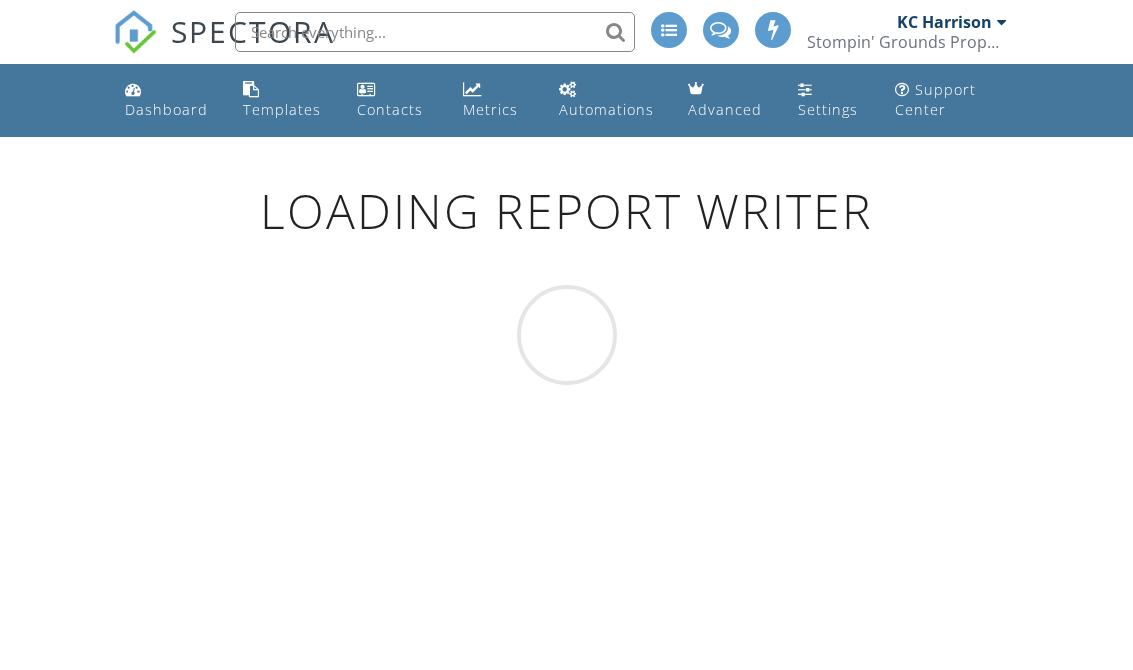 scroll, scrollTop: 0, scrollLeft: 0, axis: both 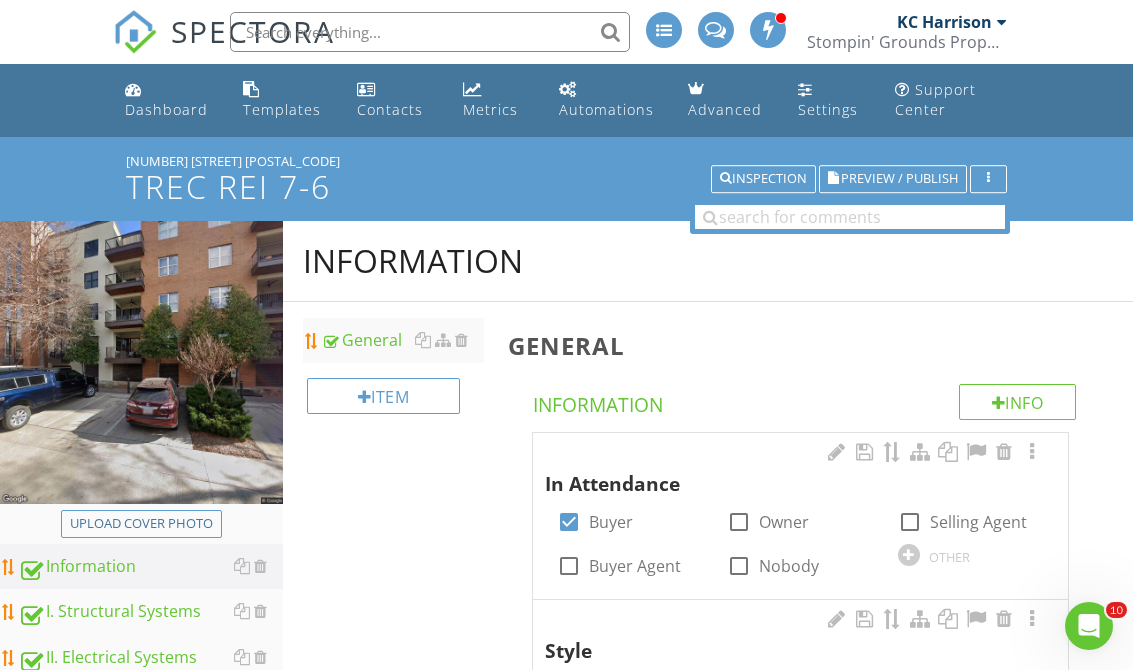 click on "Upload cover photo" at bounding box center (141, 524) 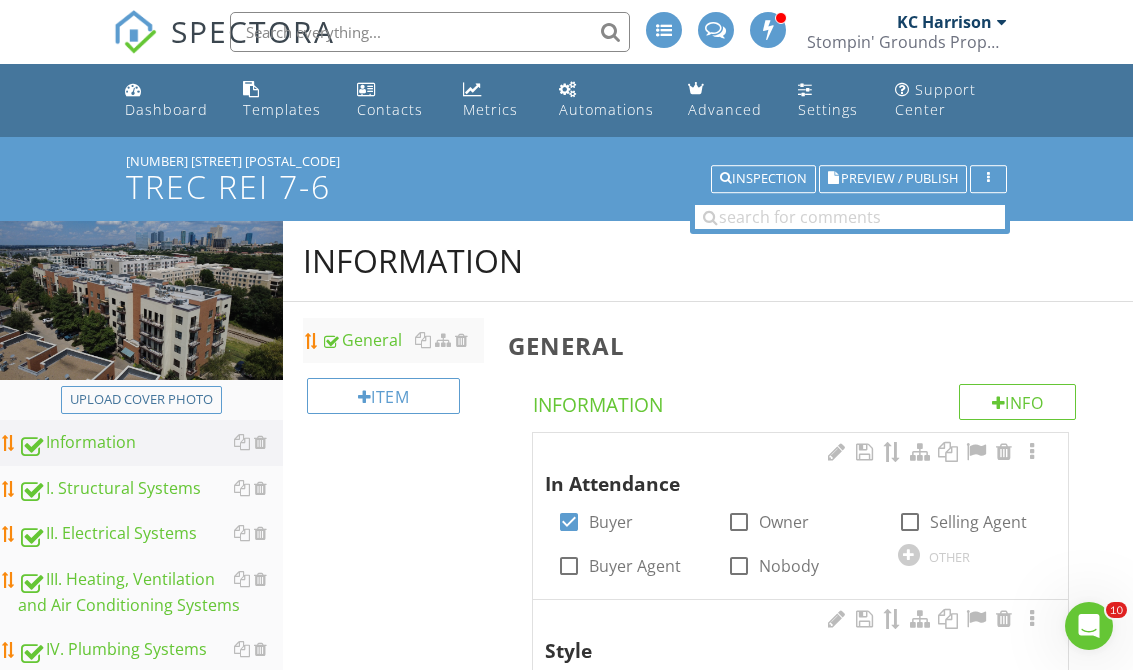 click on "Dashboard" at bounding box center [166, 109] 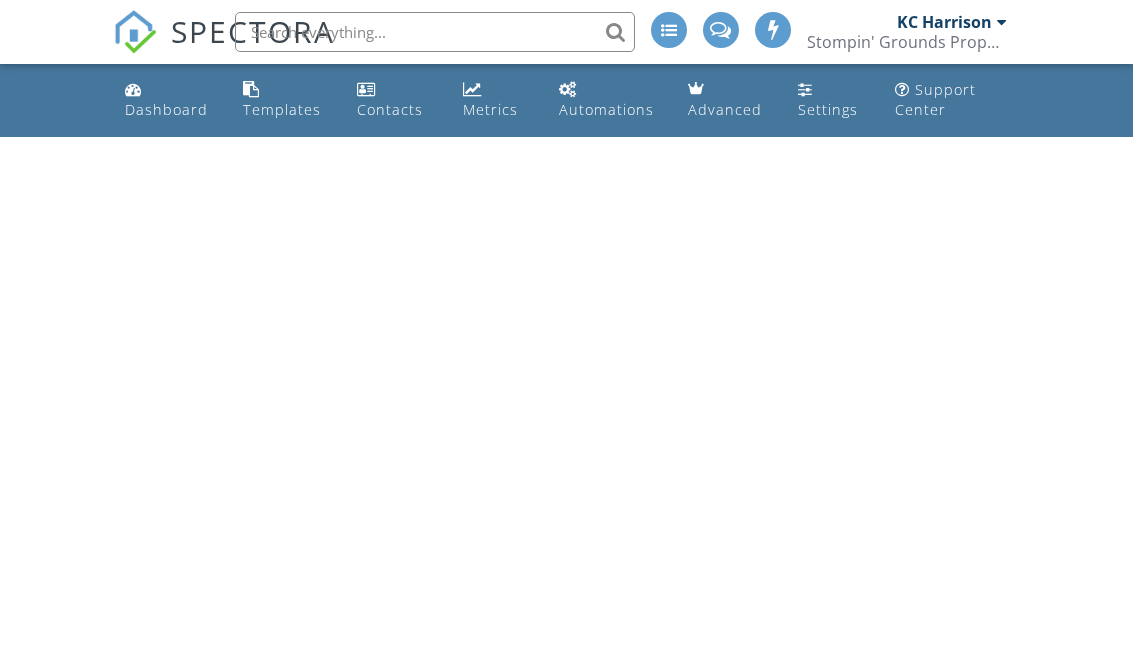 scroll, scrollTop: 0, scrollLeft: 0, axis: both 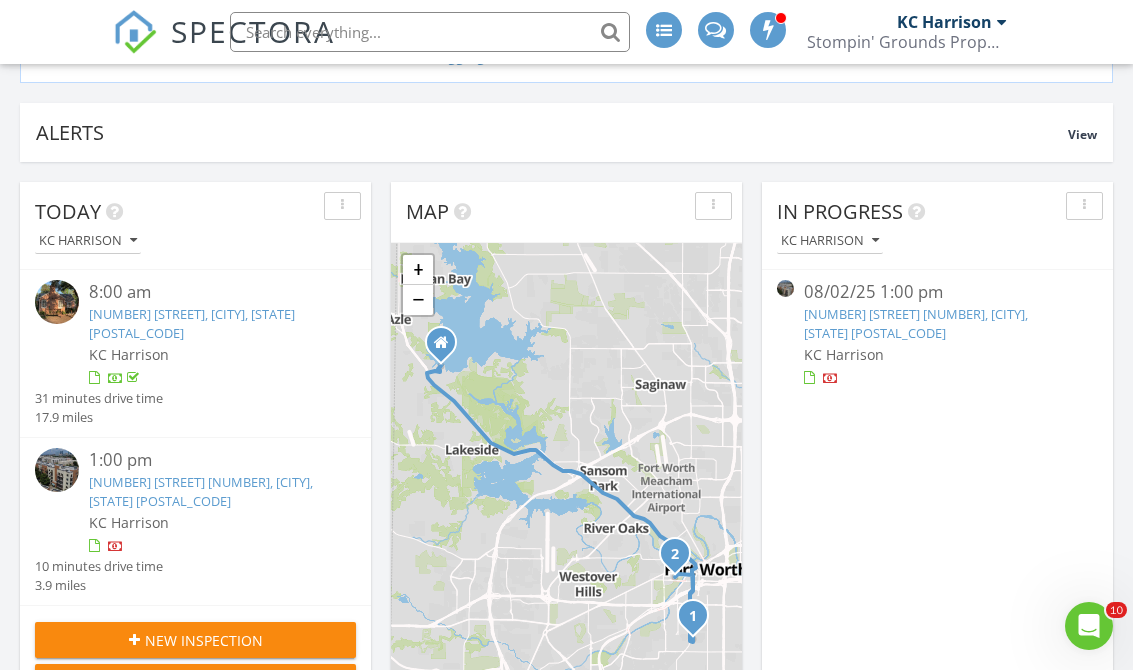 click on "KC Harrison" at bounding box center [938, 354] 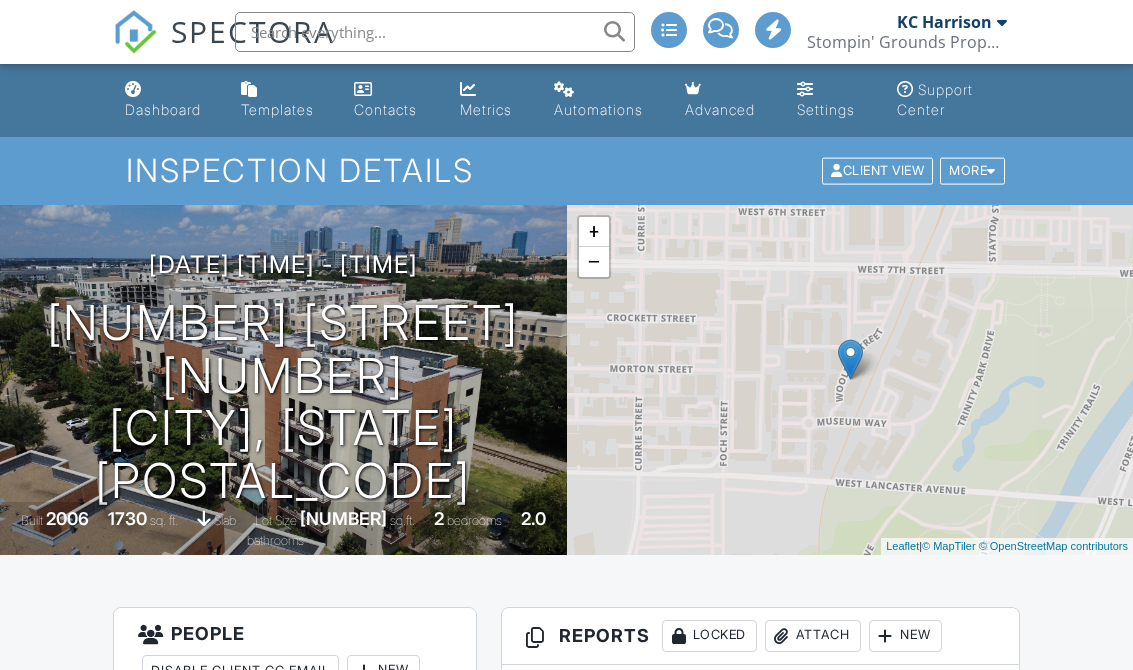 scroll, scrollTop: 0, scrollLeft: 0, axis: both 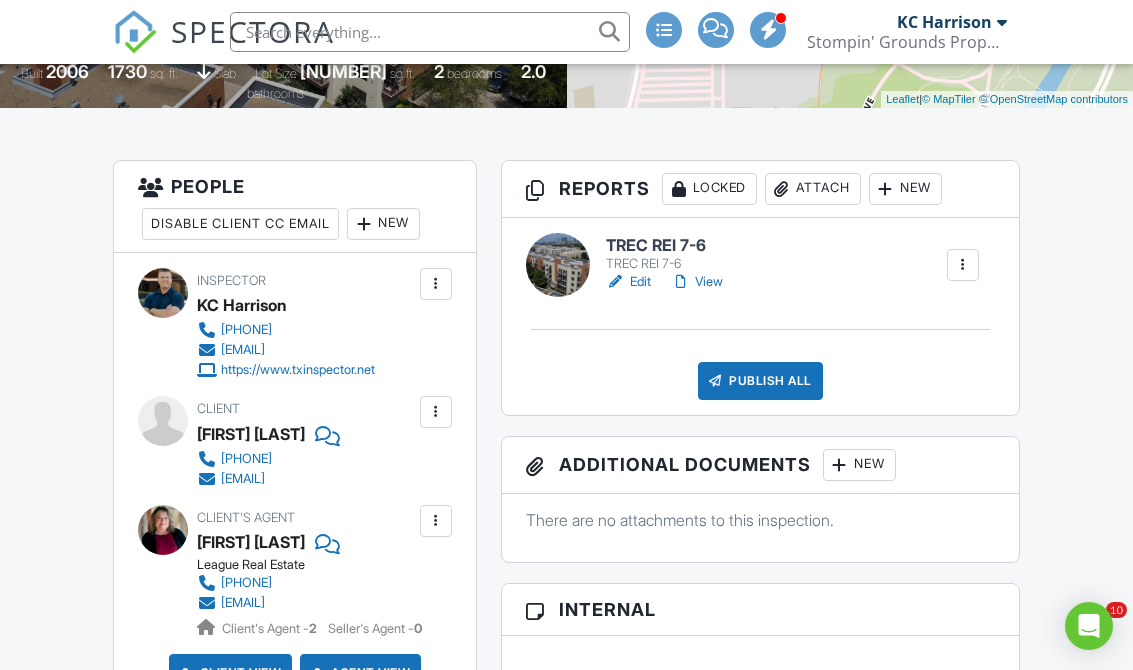click on "TREC REI 7-6
TREC REI 7-6
Edit
View
Quick Publish
Copy
Delete" at bounding box center [792, 264] 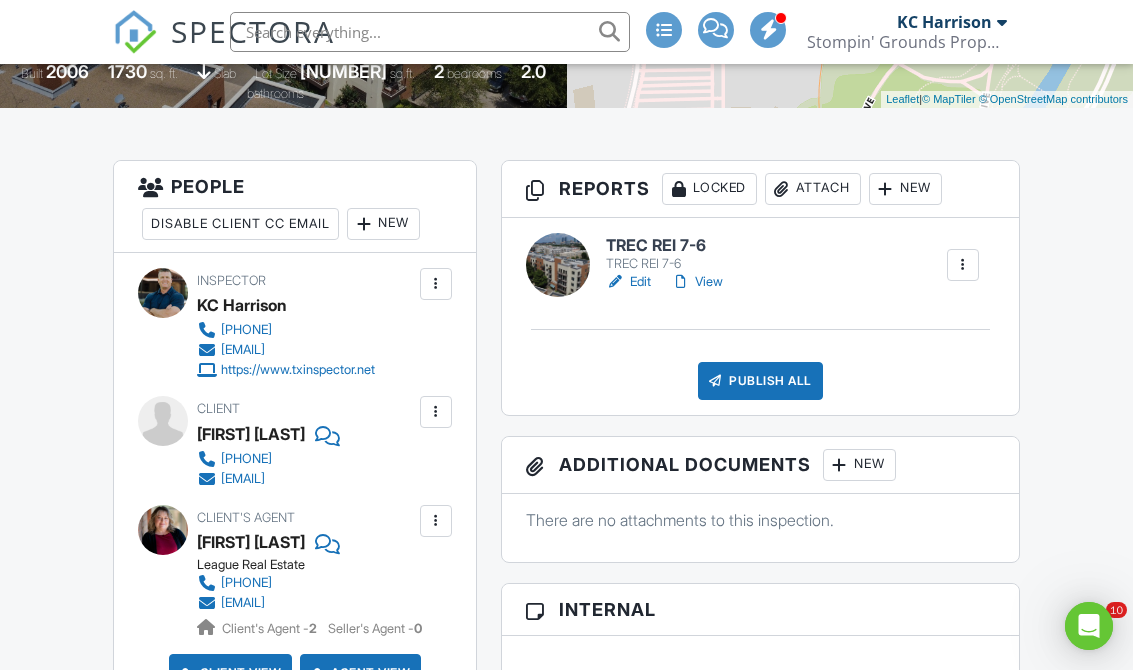 scroll, scrollTop: 0, scrollLeft: 0, axis: both 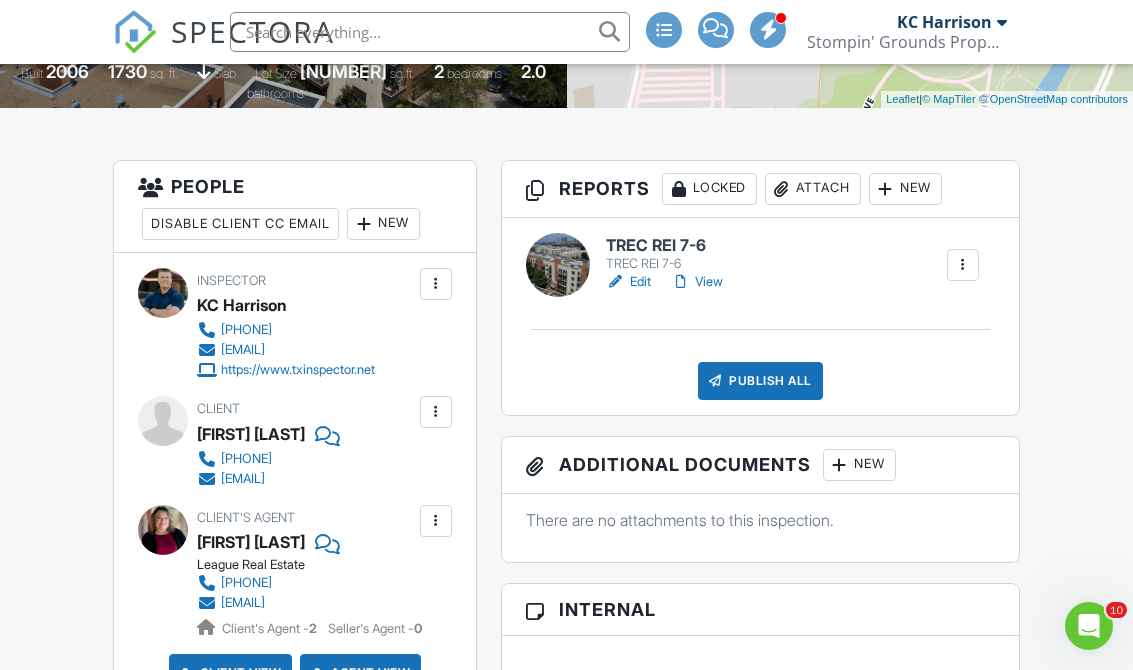 click on "TREC REI 7-6
TREC REI 7-6
Edit
View
Quick Publish
Copy
Delete" at bounding box center [792, 264] 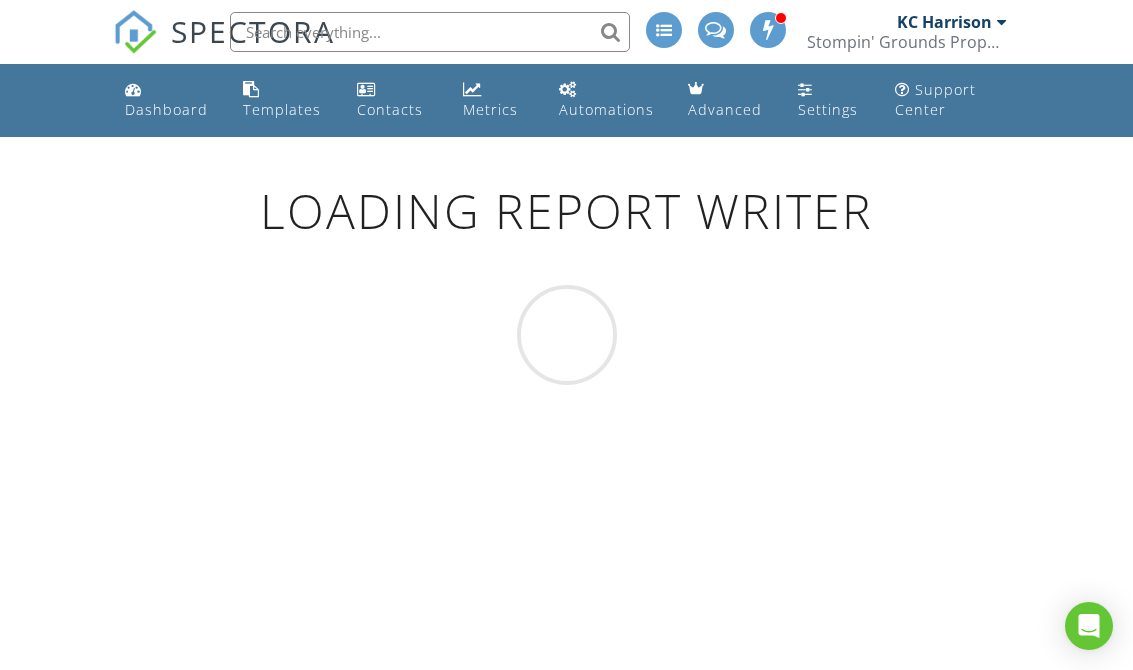 scroll, scrollTop: 0, scrollLeft: 0, axis: both 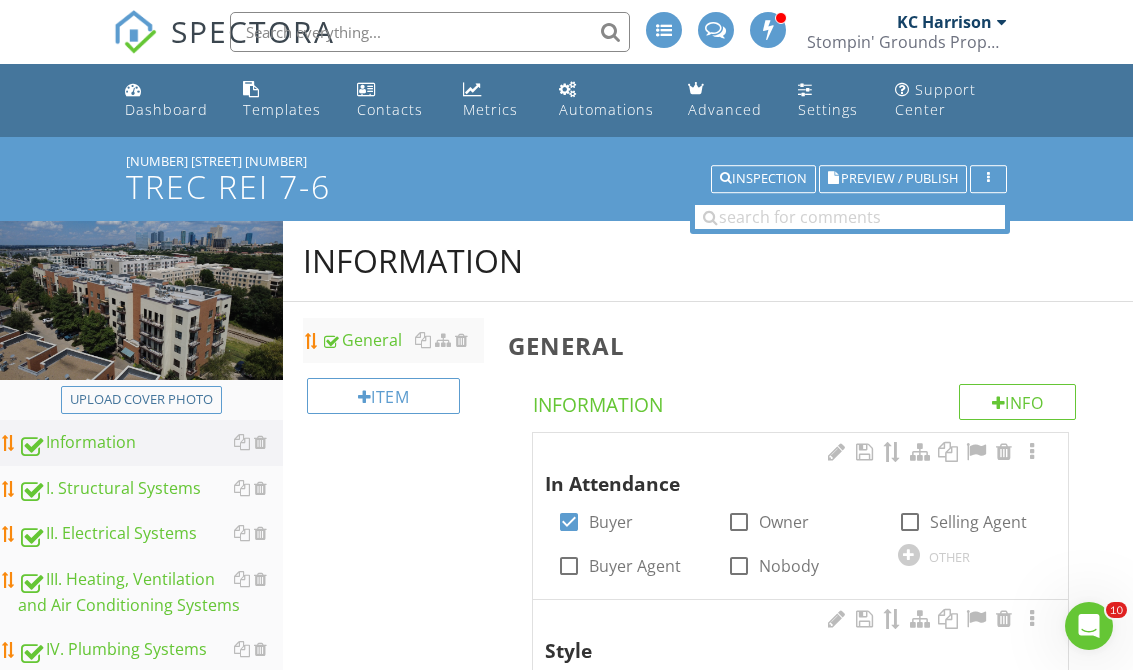 click on "III. Heating, Ventilation and Air Conditioning Systems" at bounding box center [150, 592] 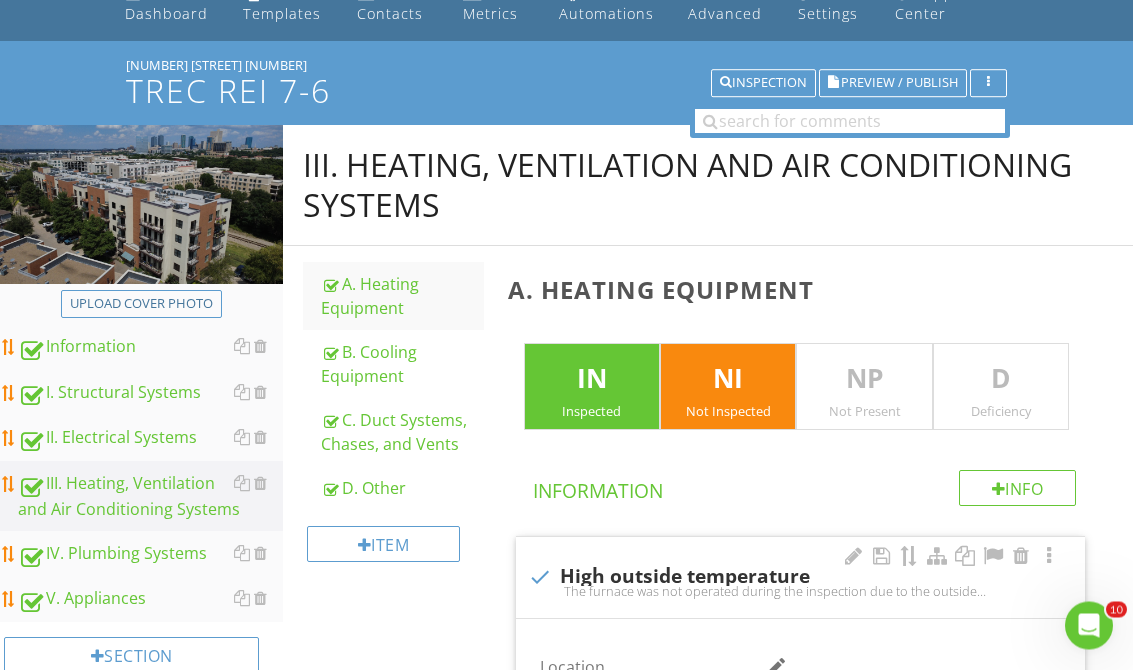 click on "B. Cooling Equipment" at bounding box center (402, 365) 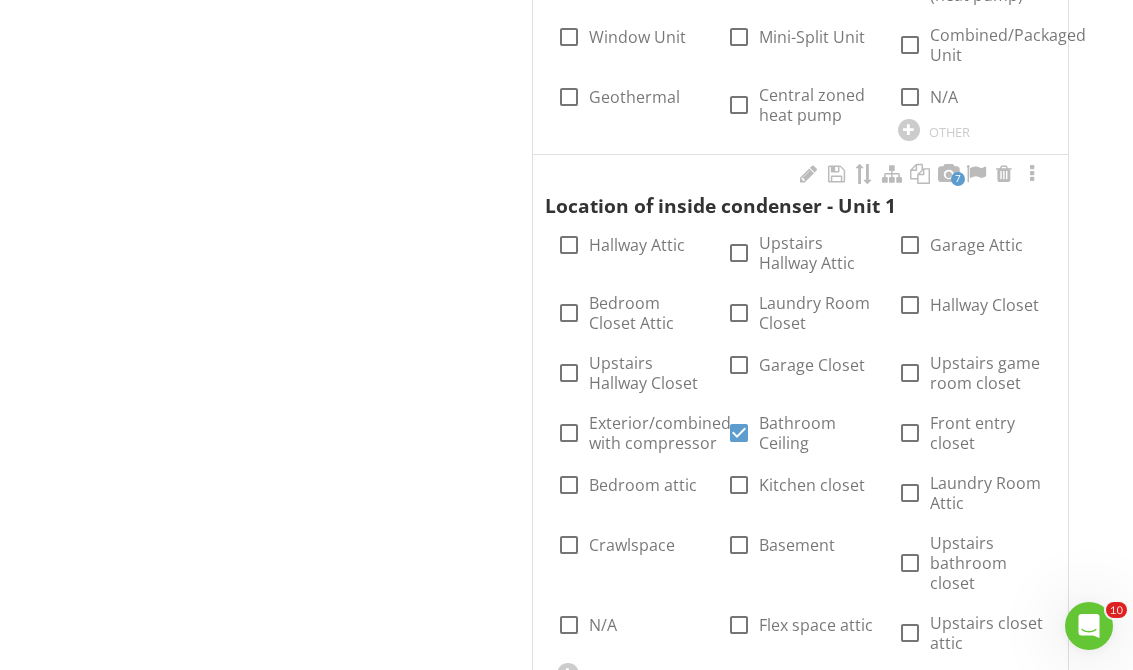 scroll, scrollTop: 824, scrollLeft: 0, axis: vertical 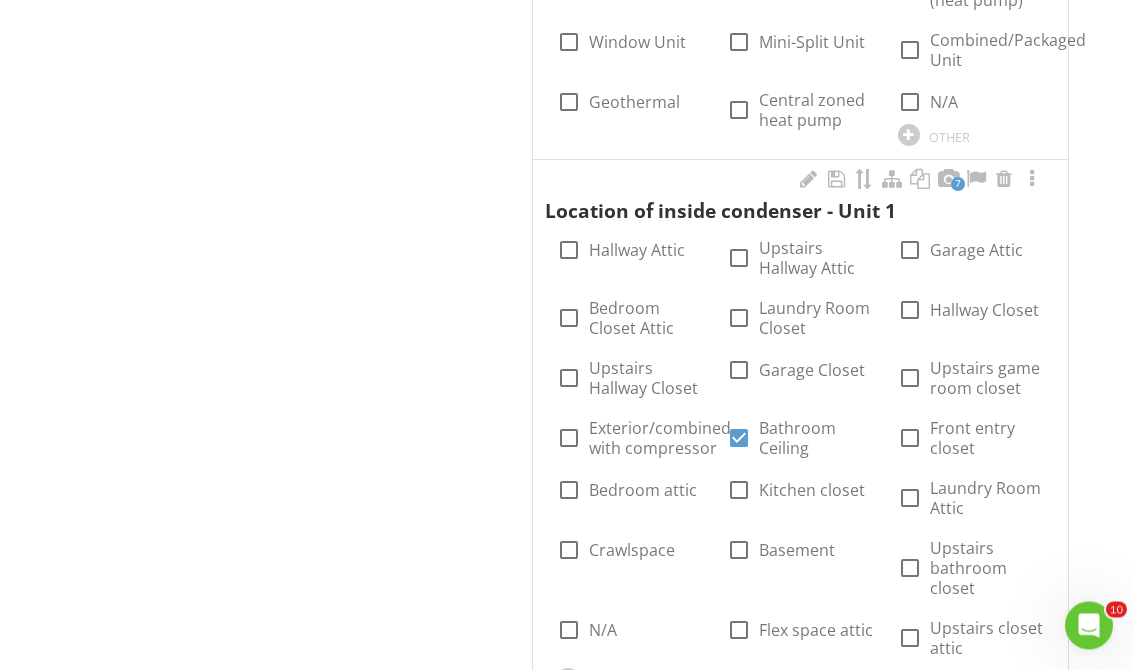 click at bounding box center [1032, 180] 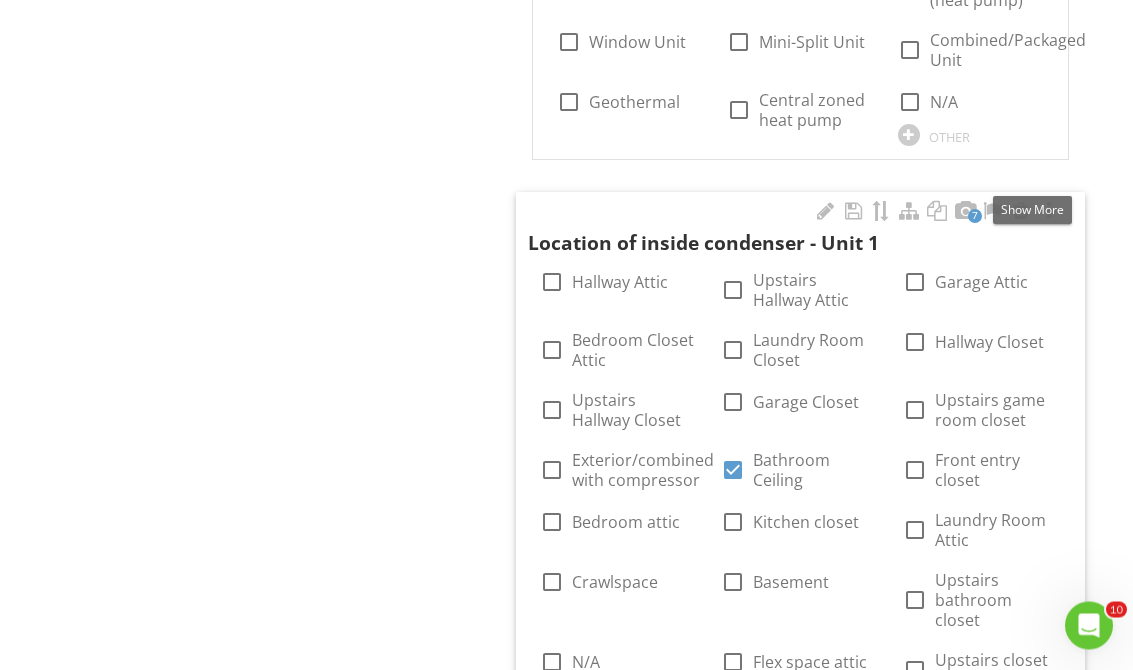 click on "Upload cover photo
Information
I. Structural Systems
II. Electrical Systems
III. Heating, Ventilation and Air Conditioning Systems
IV. Plumbing Systems
V. Appliances
Section
III. Heating, Ventilation and Air Conditioning Systems
A. Heating Equipment
B. Cooling Equipment
C. Duct Systems, Chases, and Vents
D. Other
Item
B. Cooling Equipment
IN   Inspected NI   Not Inspected NP   Not Present D   Deficiency
Info
Information                       check_box_outline_blank                             check_box Central" at bounding box center (566, 3268) 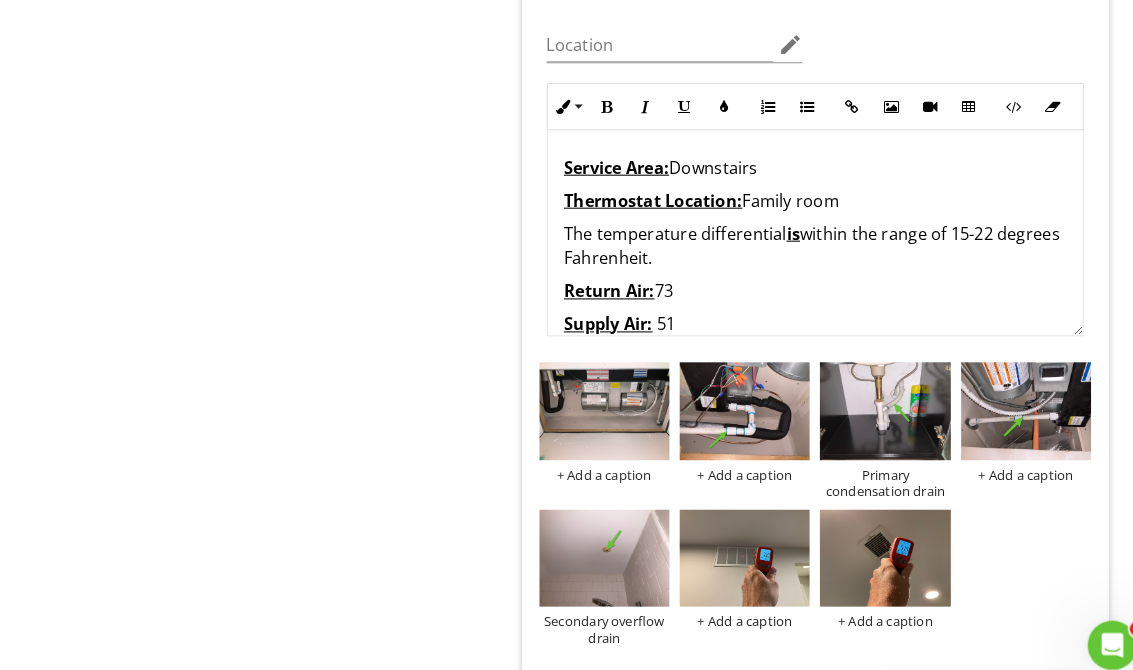 scroll, scrollTop: 1566, scrollLeft: 0, axis: vertical 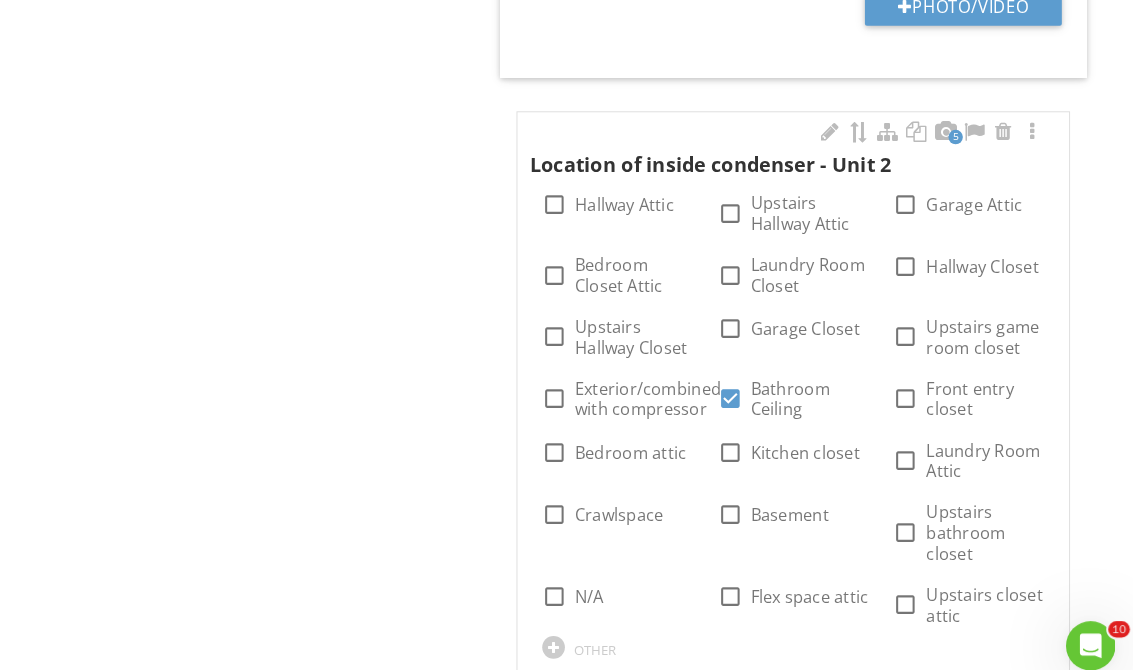 click at bounding box center [1032, 127] 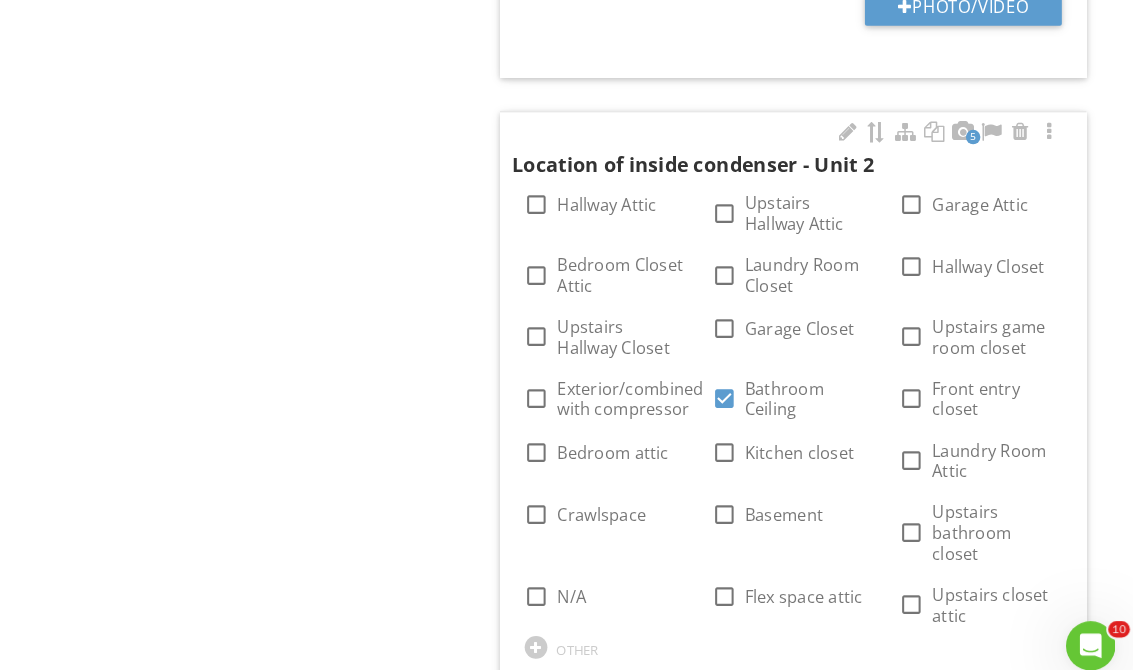 scroll, scrollTop: 2228, scrollLeft: 0, axis: vertical 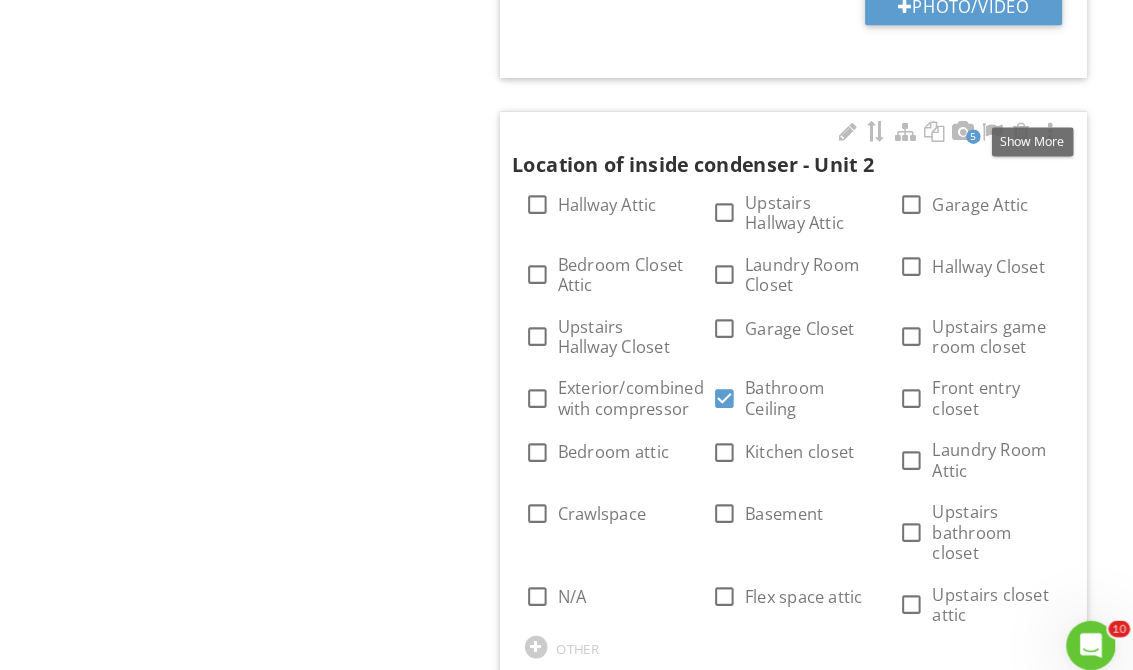 click on "Upload cover photo
Information
I. Structural Systems
II. Electrical Systems
III. Heating, Ventilation and Air Conditioning Systems
IV. Plumbing Systems
V. Appliances
Section
III. Heating, Ventilation and Air Conditioning Systems
A. Heating Equipment
B. Cooling Equipment
C. Duct Systems, Chases, and Vents
D. Other
Item
B. Cooling Equipment
IN   Inspected NI   Not Inspected NP   Not Present D   Deficiency
Info
Information                       check_box_outline_blank                             check_box Central" at bounding box center [566, 2252] 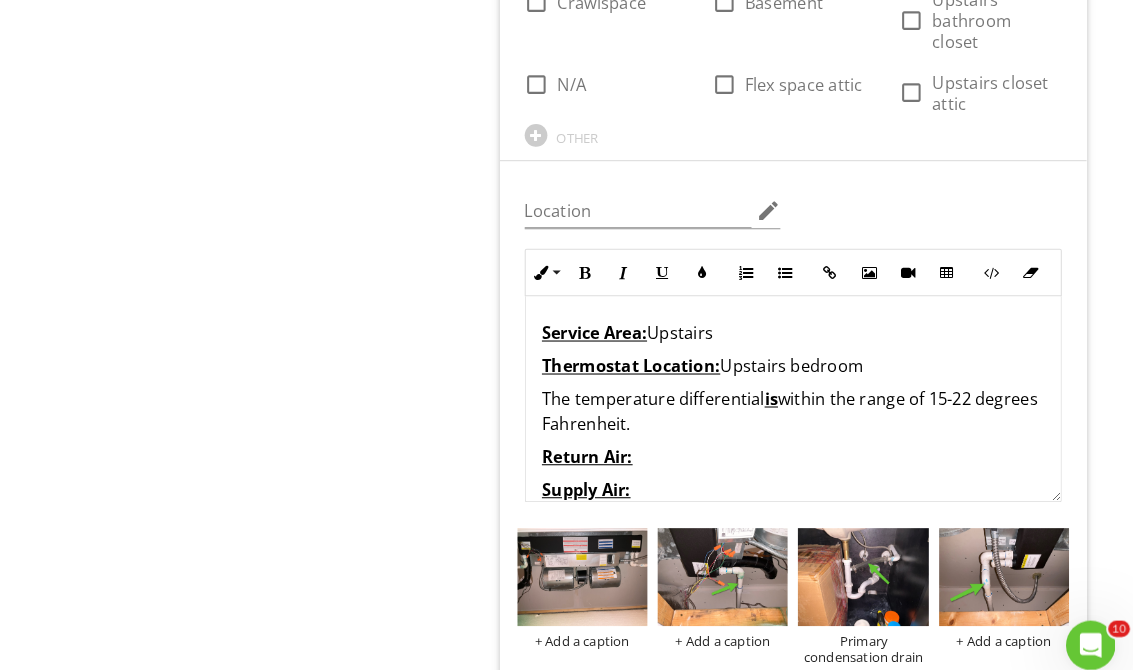 scroll, scrollTop: 2742, scrollLeft: 0, axis: vertical 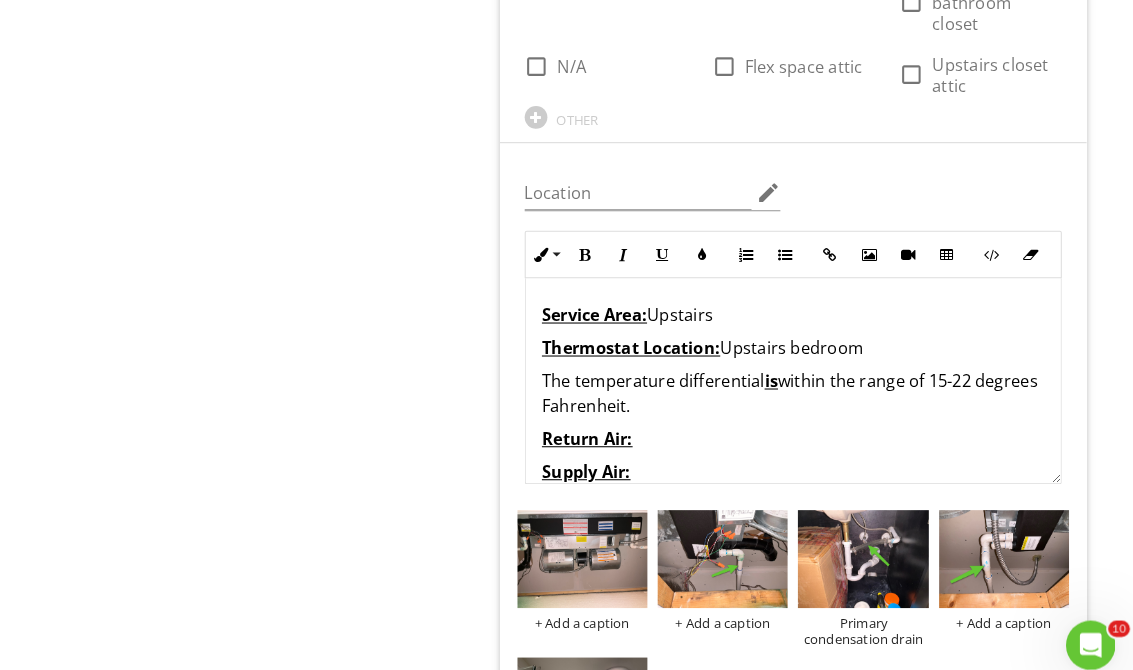 click on "is" at bounding box center [779, 370] 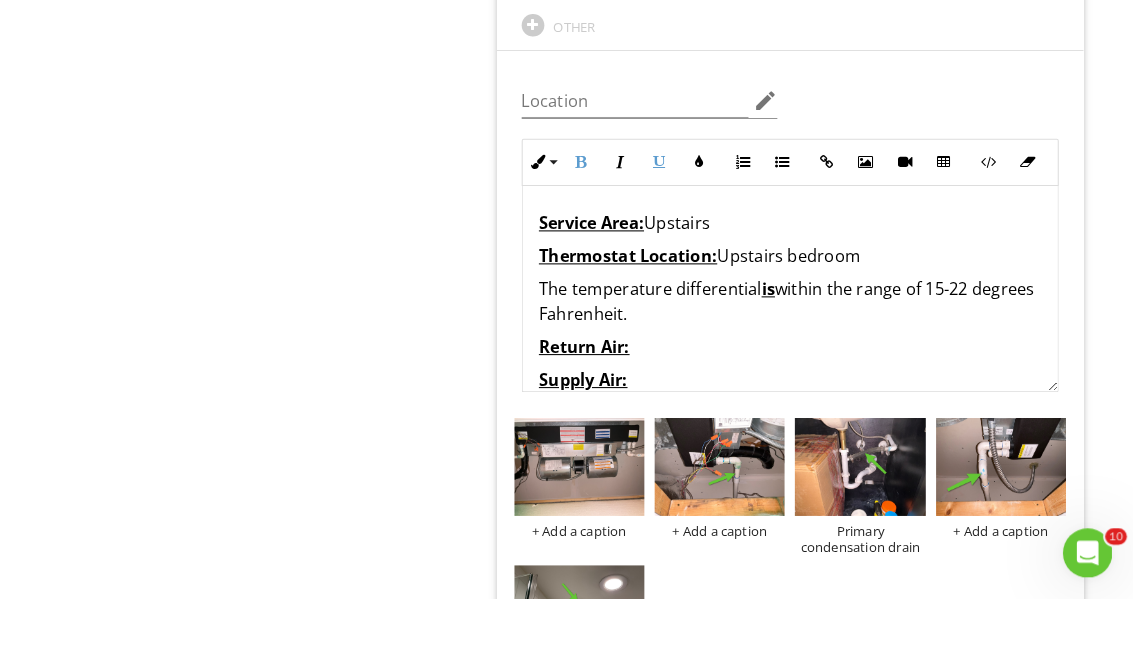 type 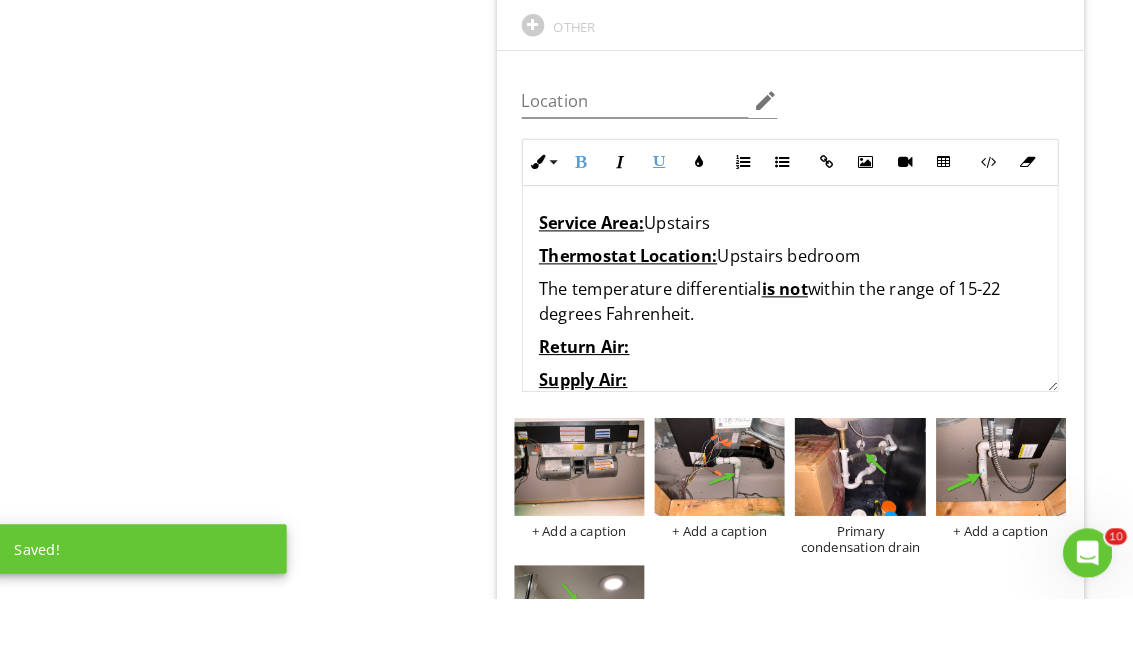 click on "Upload cover photo
Information
I. Structural Systems
II. Electrical Systems
III. Heating, Ventilation and Air Conditioning Systems
IV. Plumbing Systems
V. Appliances
Section
III. Heating, Ventilation and Air Conditioning Systems
A. Heating Equipment
B. Cooling Equipment
C. Duct Systems, Chases, and Vents
D. Other
Item
B. Cooling Equipment
IN   Inspected NI   Not Inspected NP   Not Present D   Deficiency
Info
Information                       check_box_outline_blank                             check_box Central" at bounding box center (566, 1738) 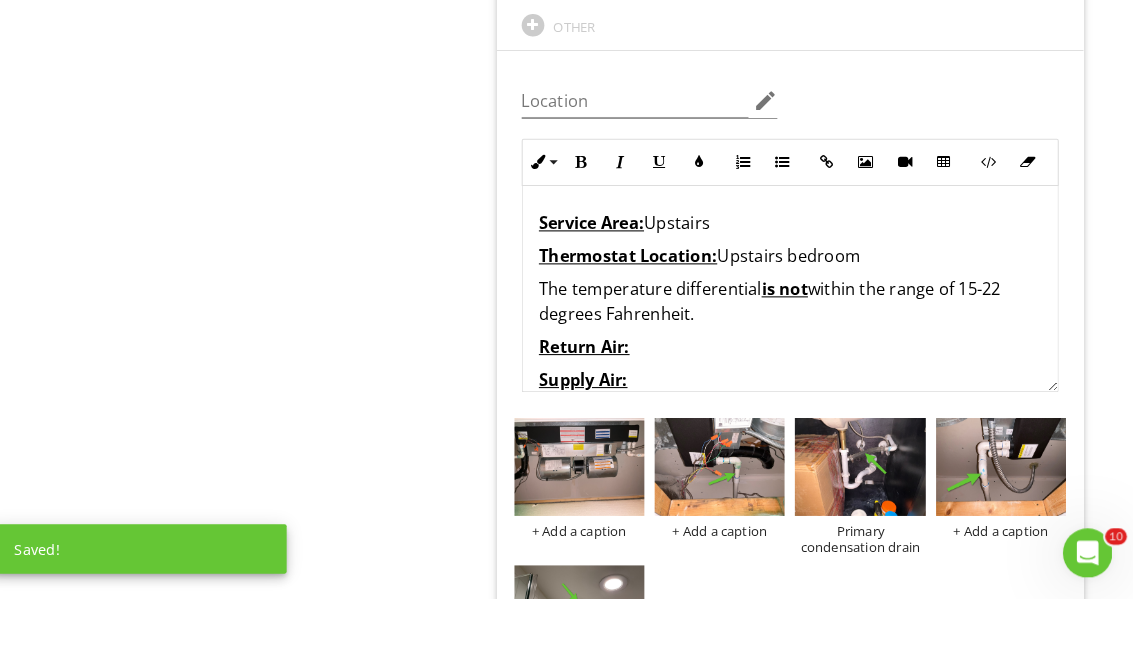 scroll, scrollTop: 2833, scrollLeft: 0, axis: vertical 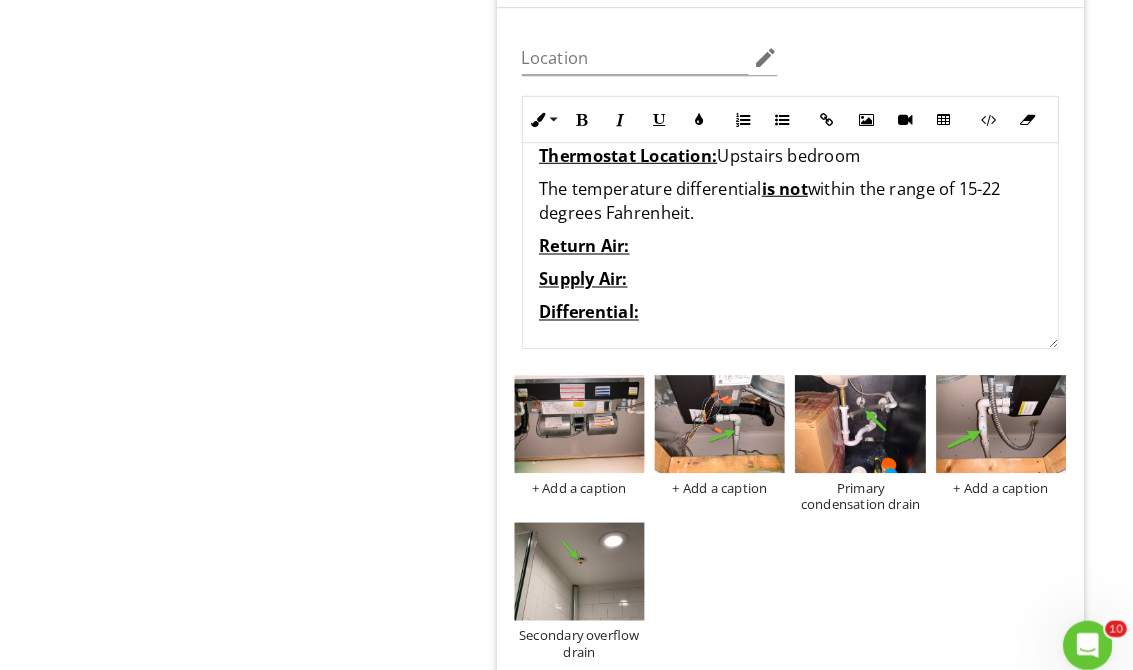 click on "Photo/Video" at bounding box center (965, 683) 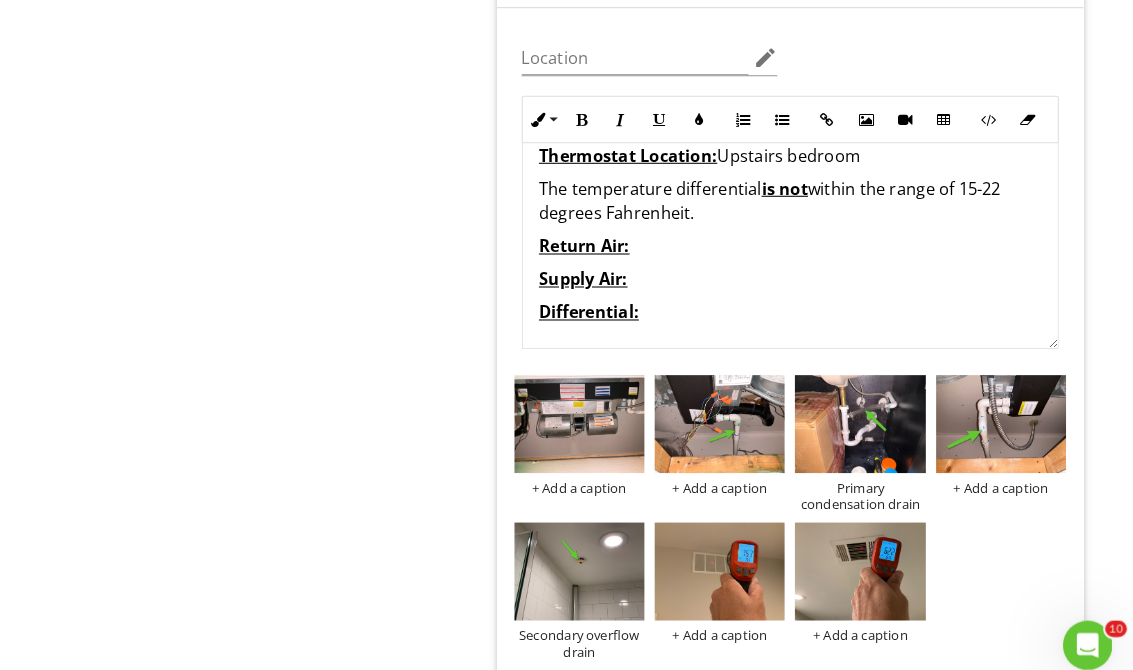 click on "Return Air:" at bounding box center [800, 239] 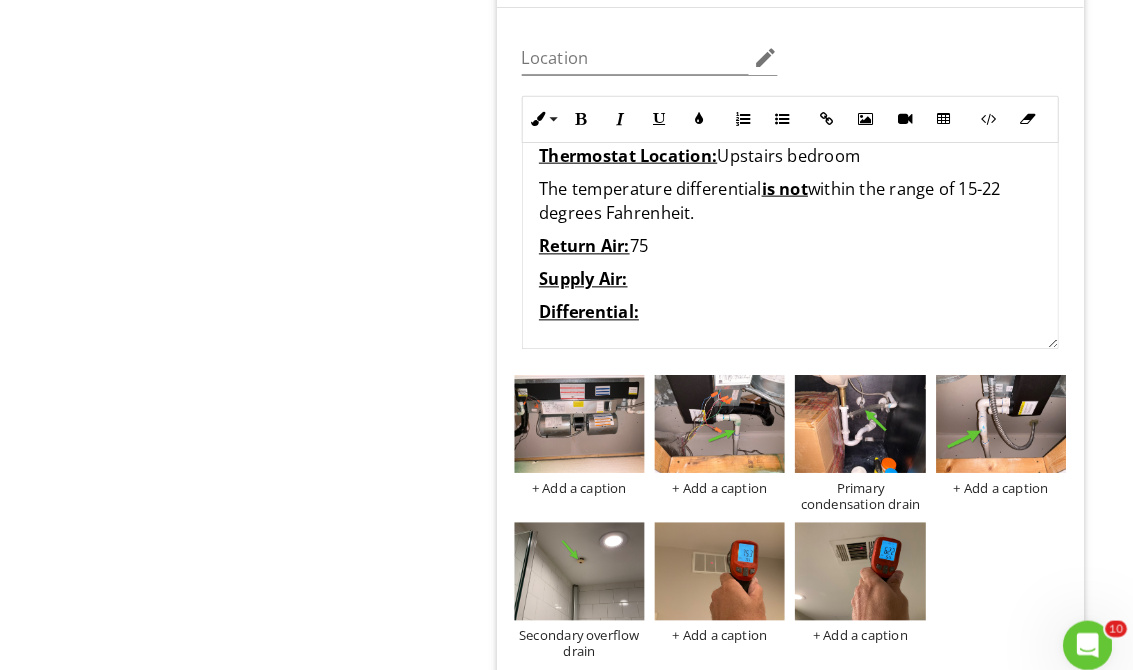 click on "Supply Air:" at bounding box center (800, 271) 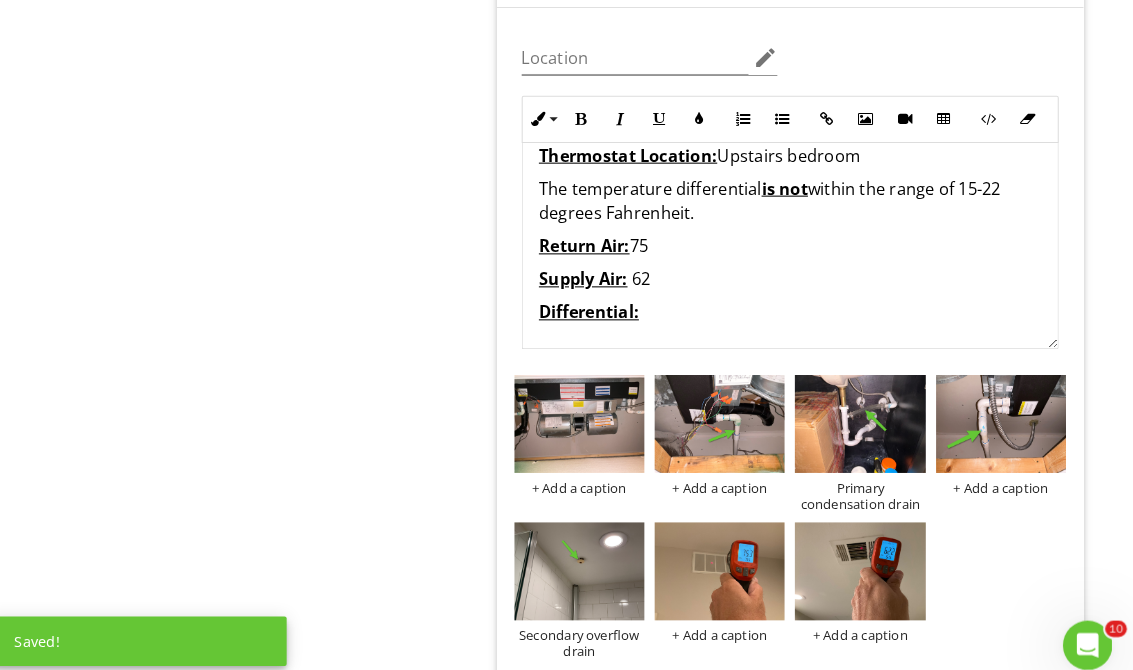 click on "Differential:" at bounding box center [800, 303] 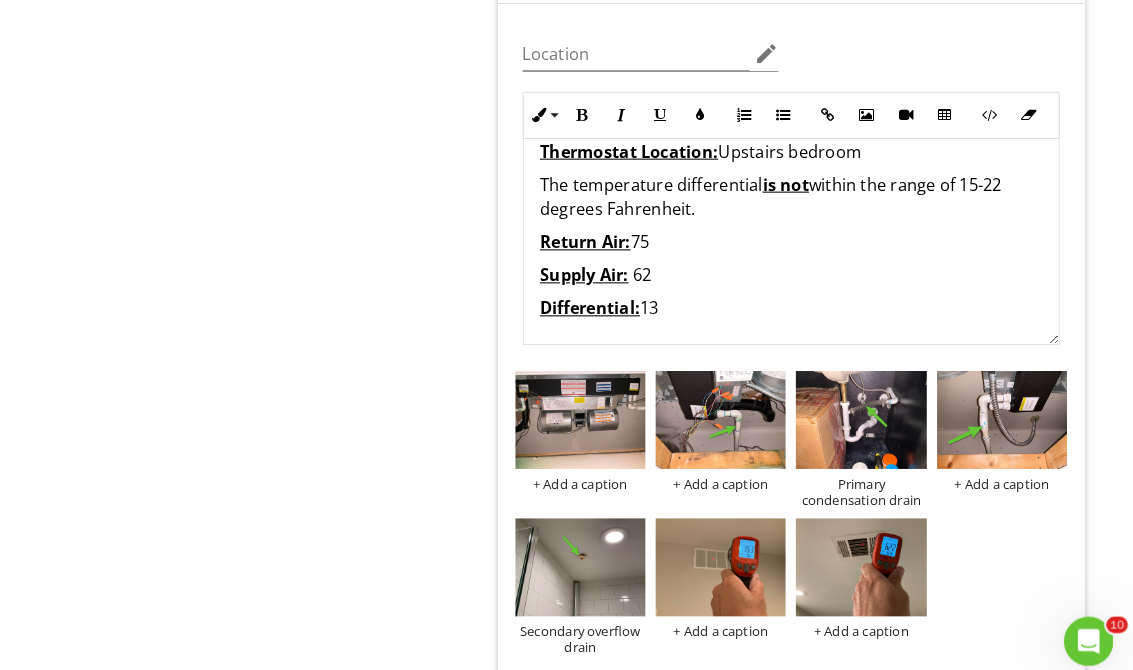 click on "Upload cover photo
Information
I. Structural Systems
II. Electrical Systems
III. Heating, Ventilation and Air Conditioning Systems
IV. Plumbing Systems
V. Appliances
Section
III. Heating, Ventilation and Air Conditioning Systems
A. Heating Equipment
B. Cooling Equipment
C. Duct Systems, Chases, and Vents
D. Other
Item
B. Cooling Equipment
IN   Inspected NI   Not Inspected NP   Not Present D   Deficiency
Info
Information                       check_box_outline_blank                             check_box Central" at bounding box center [566, 1607] 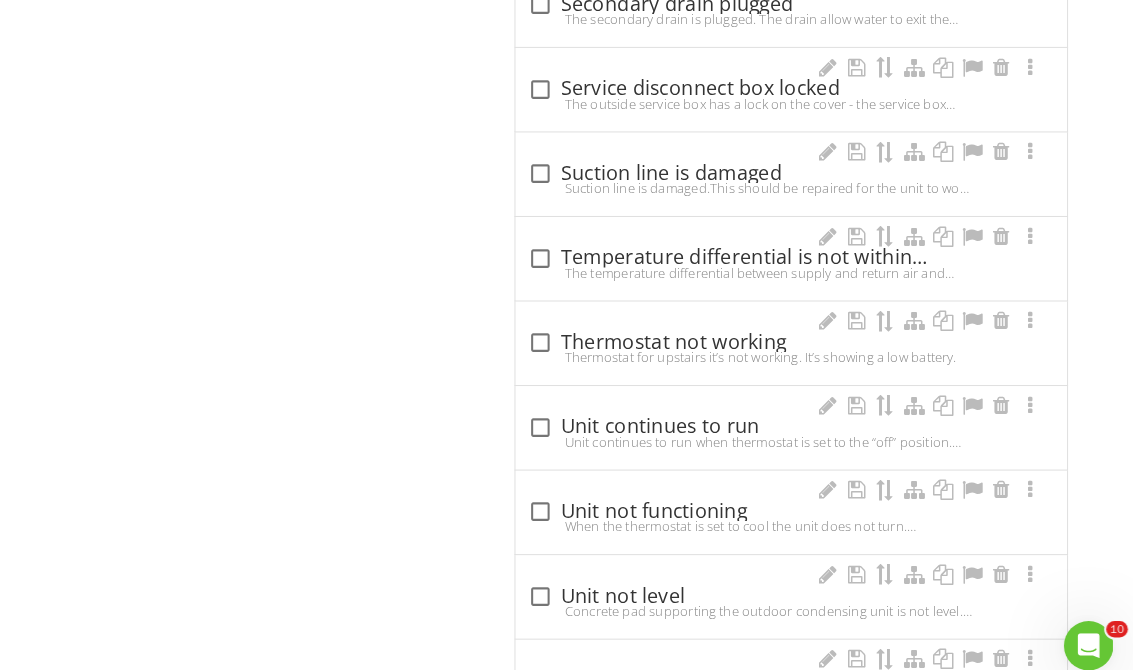 scroll, scrollTop: 7815, scrollLeft: 0, axis: vertical 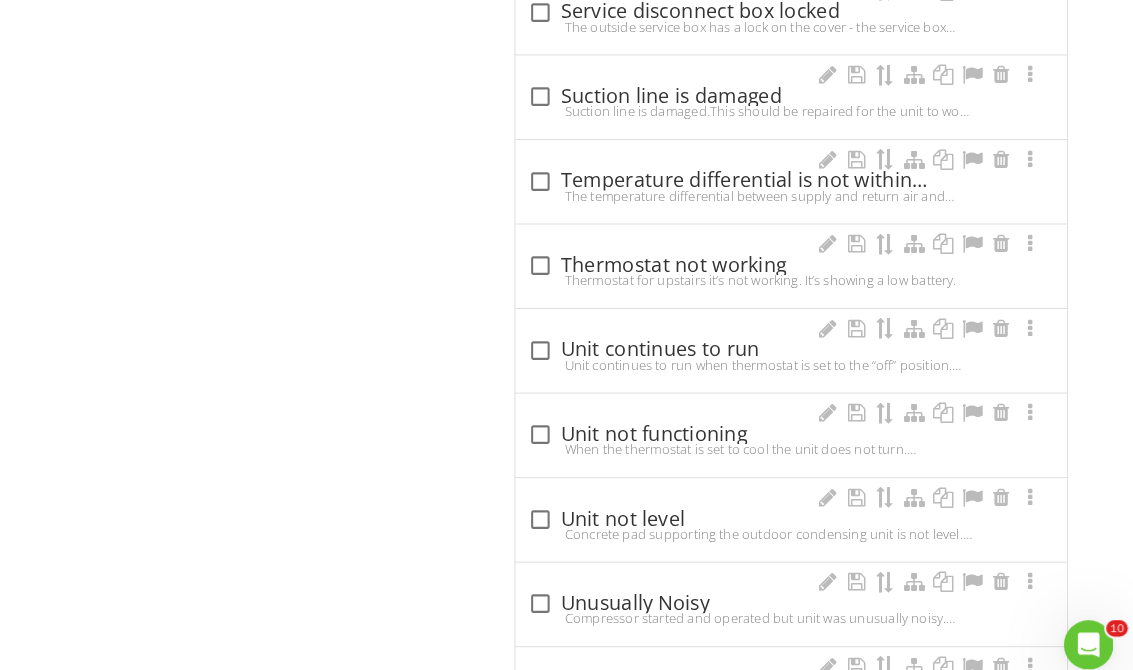 click at bounding box center (557, 176) 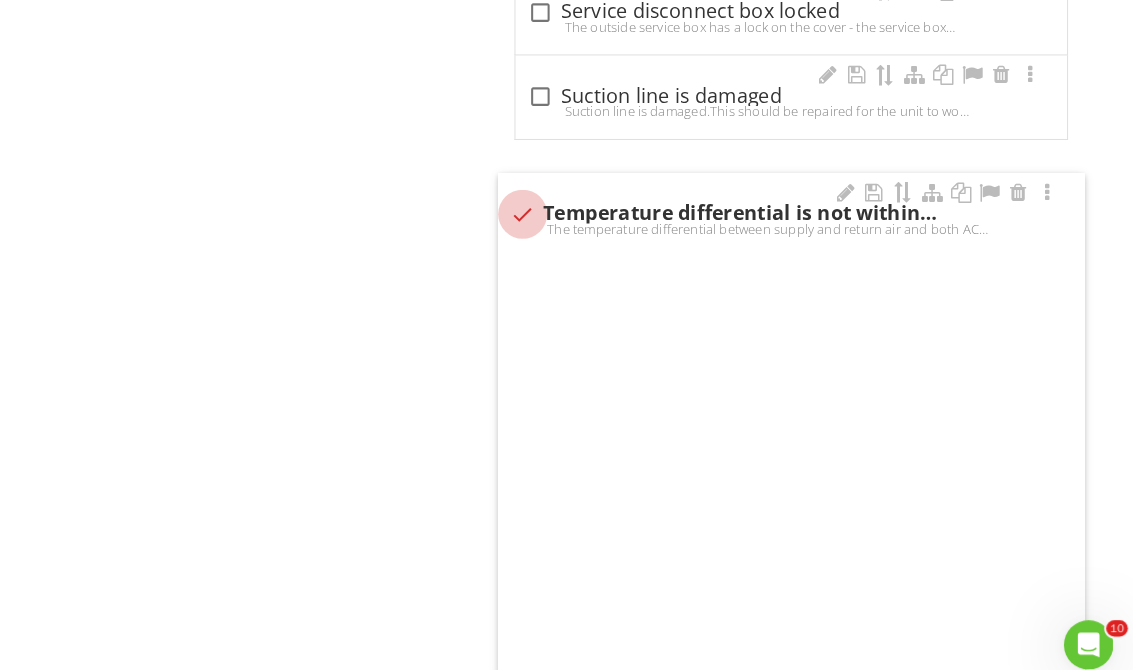 scroll, scrollTop: 7816, scrollLeft: 0, axis: vertical 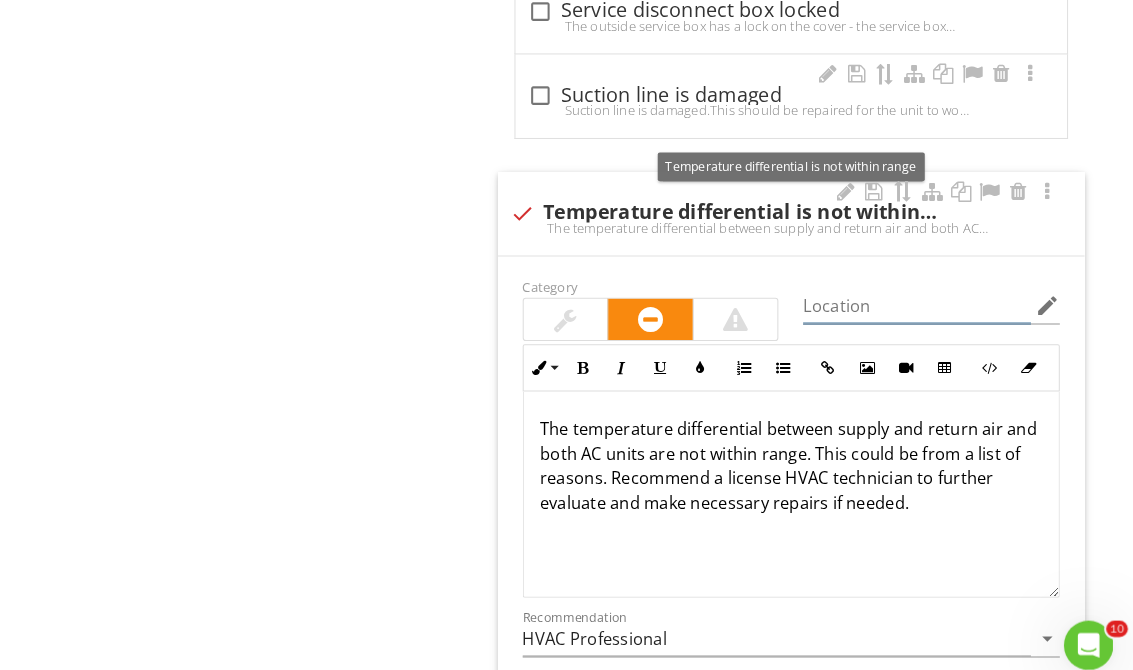 click at bounding box center [922, 297] 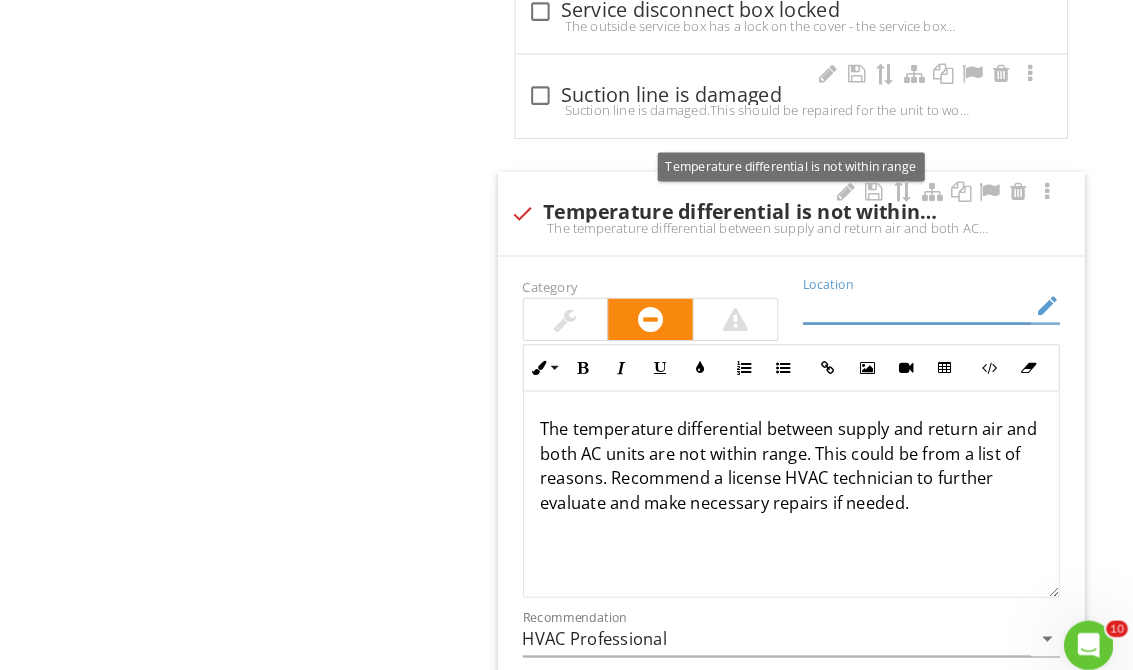 scroll, scrollTop: 7816, scrollLeft: 0, axis: vertical 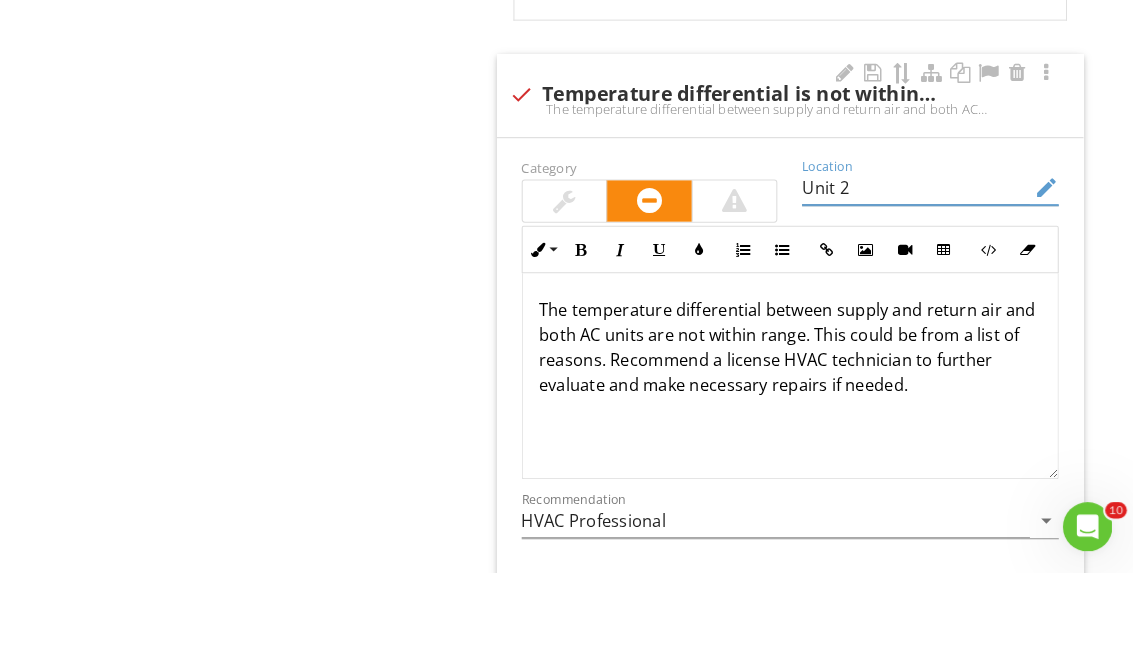 click on "Upload cover photo
Information
I. Structural Systems
II. Electrical Systems
III. Heating, Ventilation and Air Conditioning Systems
IV. Plumbing Systems
V. Appliances
Section
III. Heating, Ventilation and Air Conditioning Systems
A. Heating Equipment
B. Cooling Equipment
C. Duct Systems, Chases, and Vents
D. Other
Item
B. Cooling Equipment
IN   Inspected NI   Not Inspected NP   Not Present D   Deficiency
Info
Information                       check_box_outline_blank                             check_box Central" at bounding box center (566, -3033) 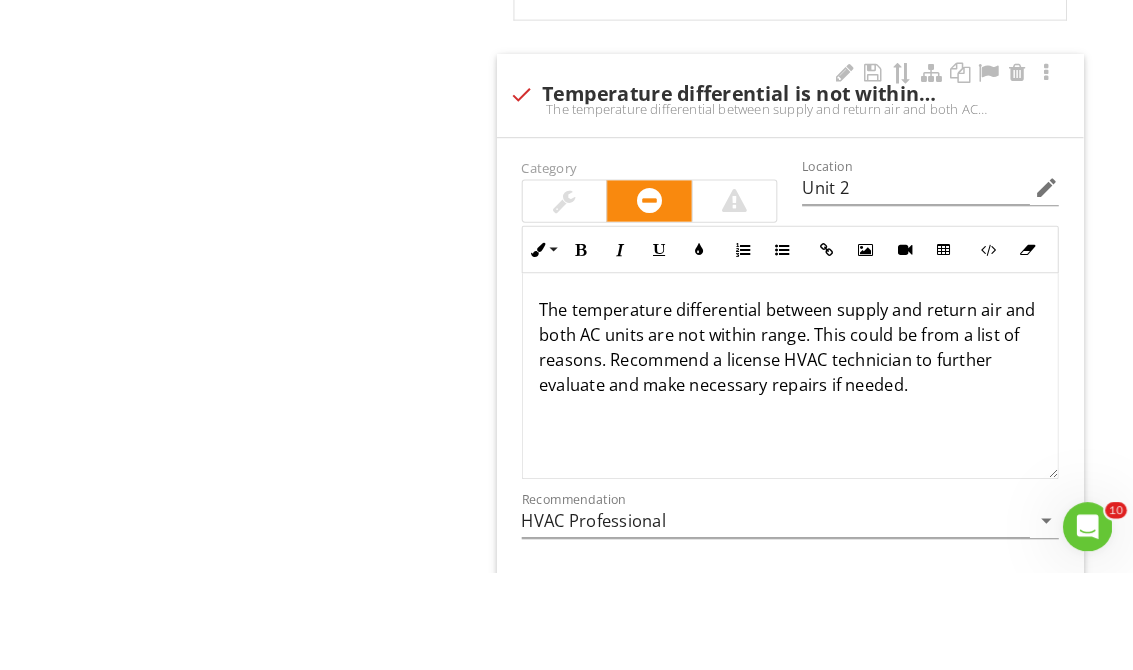 scroll, scrollTop: 7931, scrollLeft: 0, axis: vertical 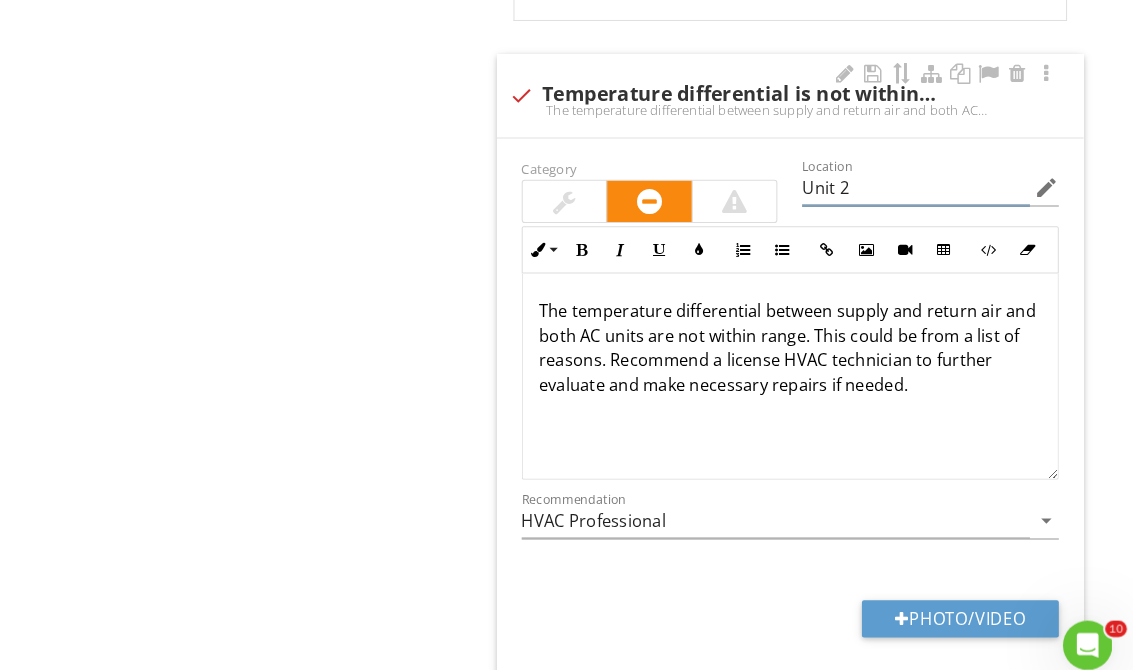 click on "Unit 2" at bounding box center [922, 182] 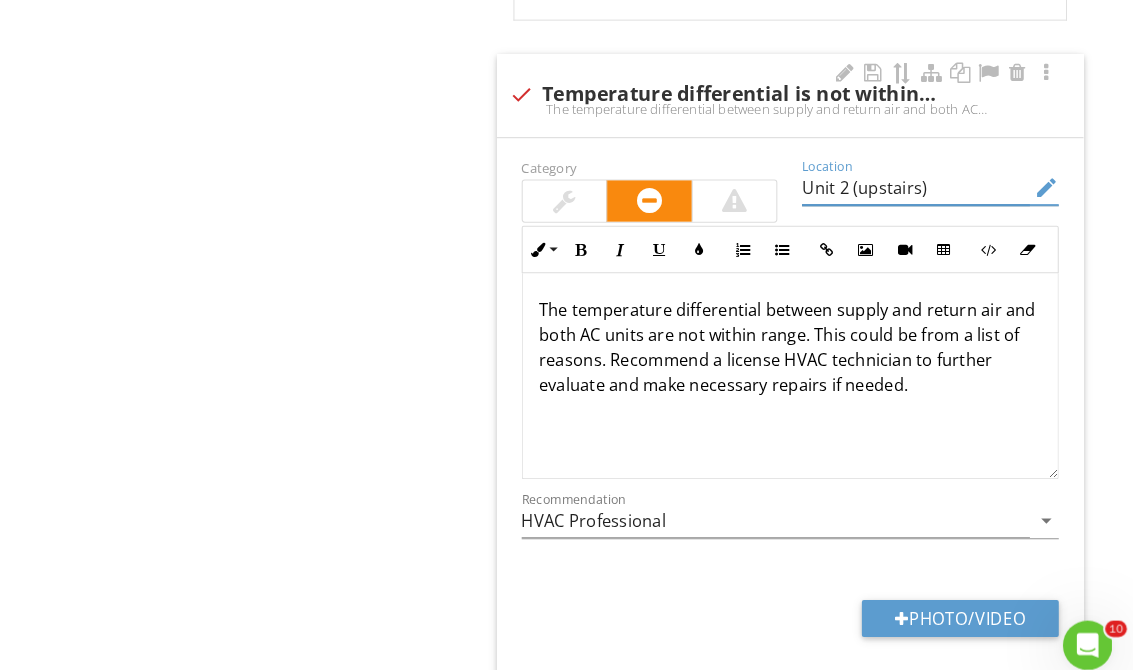 type on "Unit 2 (upstairs)" 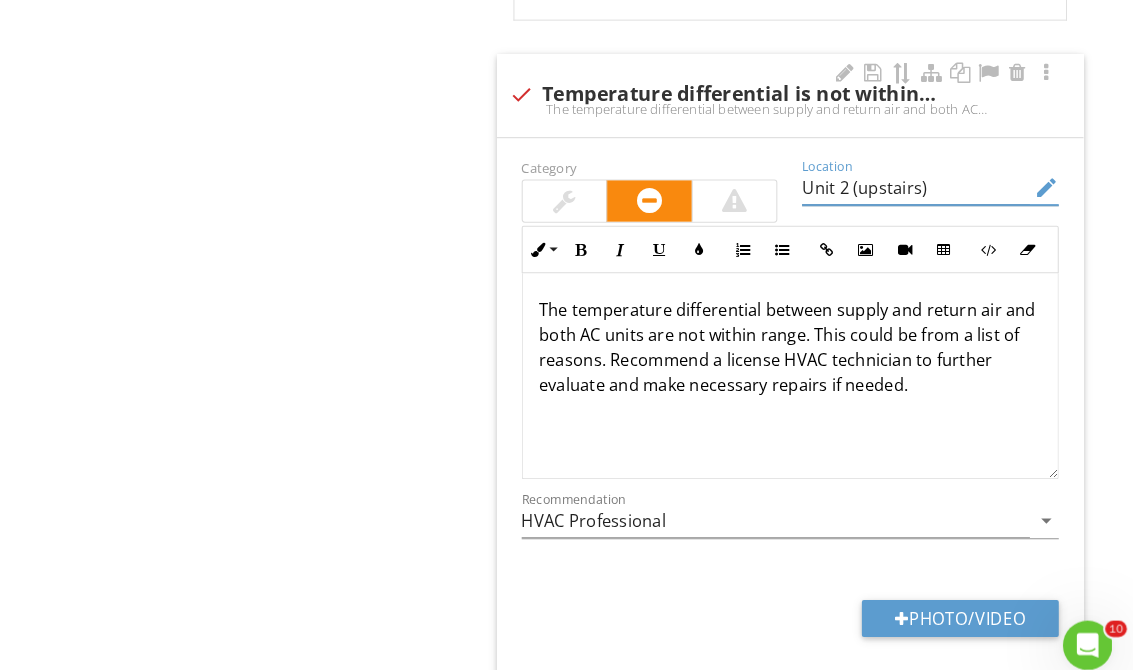 click on "Upload cover photo
Information
I. Structural Systems
II. Electrical Systems
III. Heating, Ventilation and Air Conditioning Systems
IV. Plumbing Systems
V. Appliances
Section
III. Heating, Ventilation and Air Conditioning Systems
A. Heating Equipment
B. Cooling Equipment
C. Duct Systems, Chases, and Vents
D. Other
Item
B. Cooling Equipment
IN   Inspected NI   Not Inspected NP   Not Present D   Deficiency
Info
Information                       check_box_outline_blank                             check_box Central" at bounding box center (566, -3148) 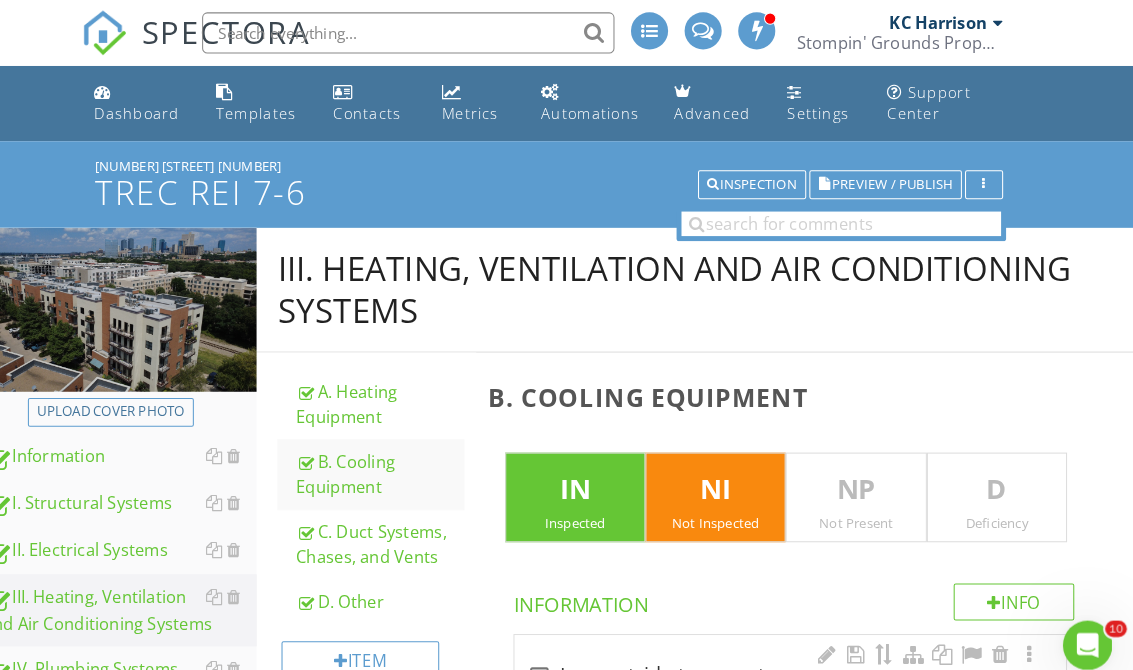 scroll, scrollTop: 0, scrollLeft: 0, axis: both 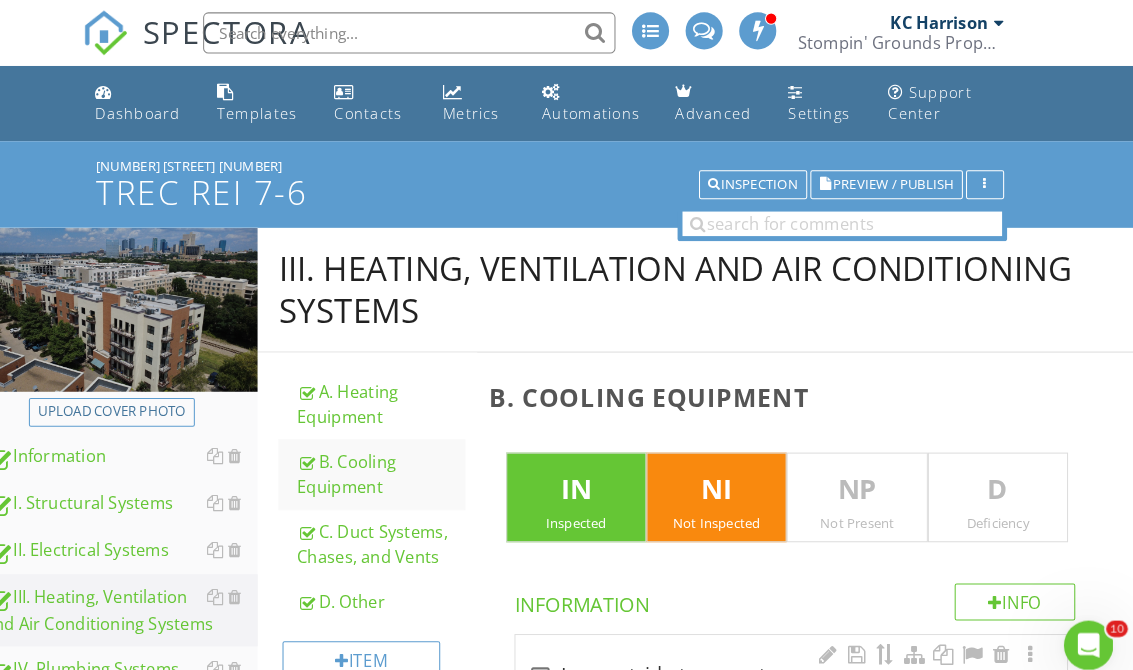 click on "Dashboard" at bounding box center (166, 109) 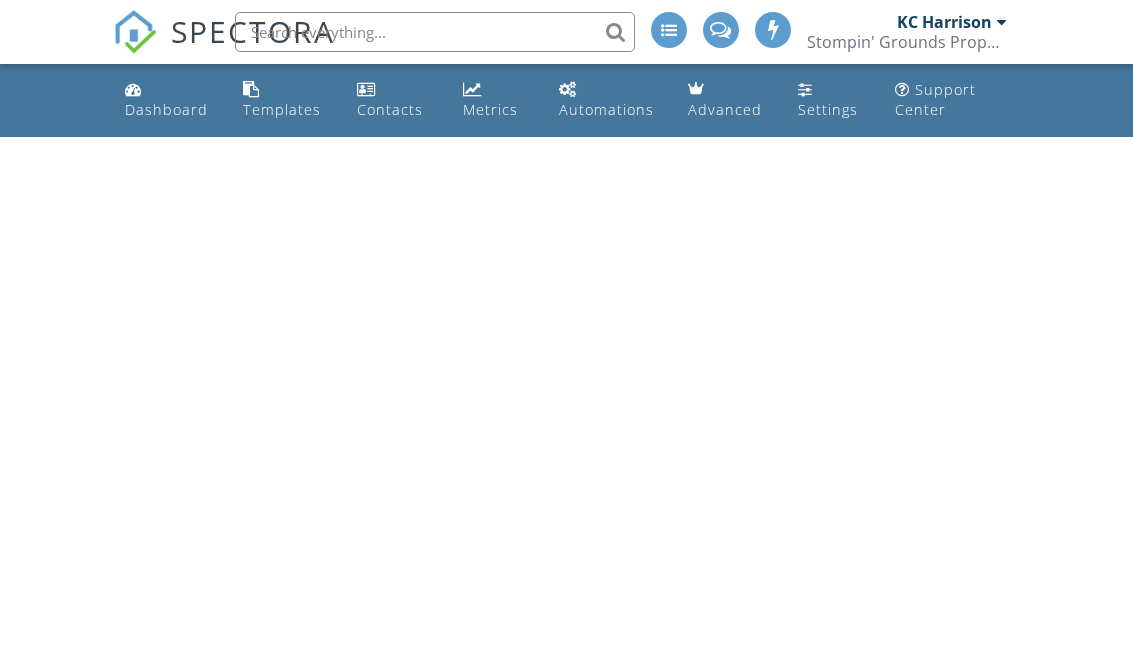 scroll, scrollTop: 0, scrollLeft: 0, axis: both 